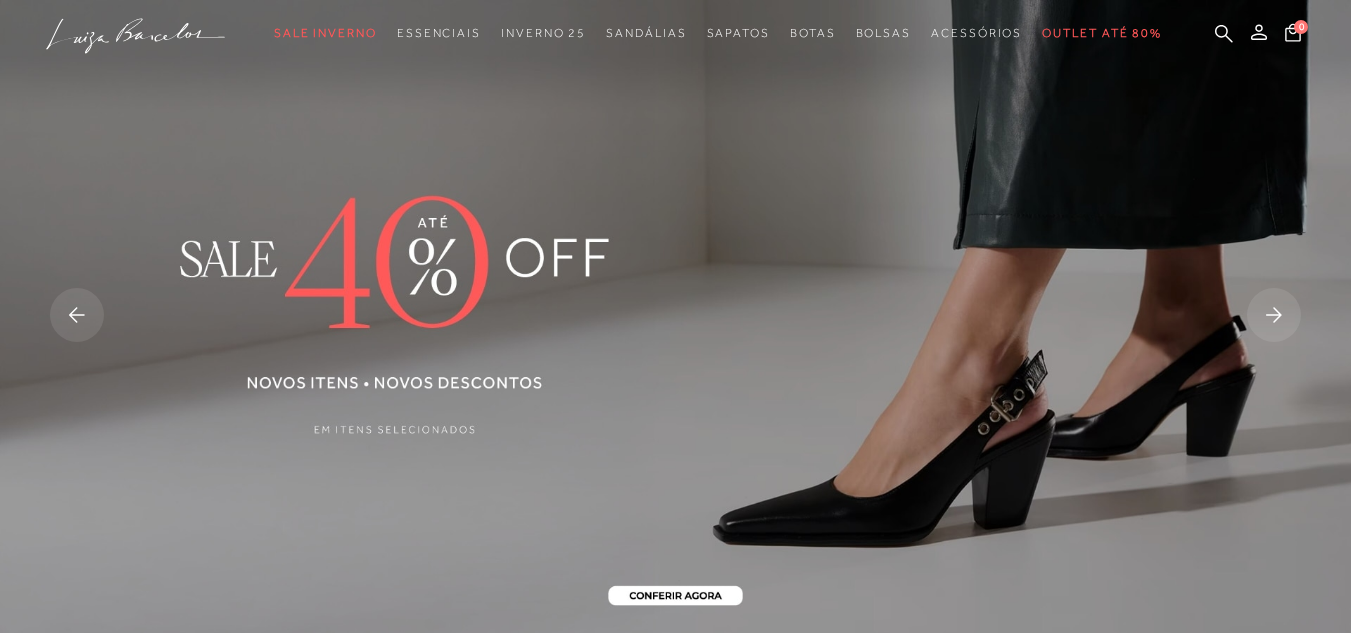 scroll, scrollTop: 0, scrollLeft: 0, axis: both 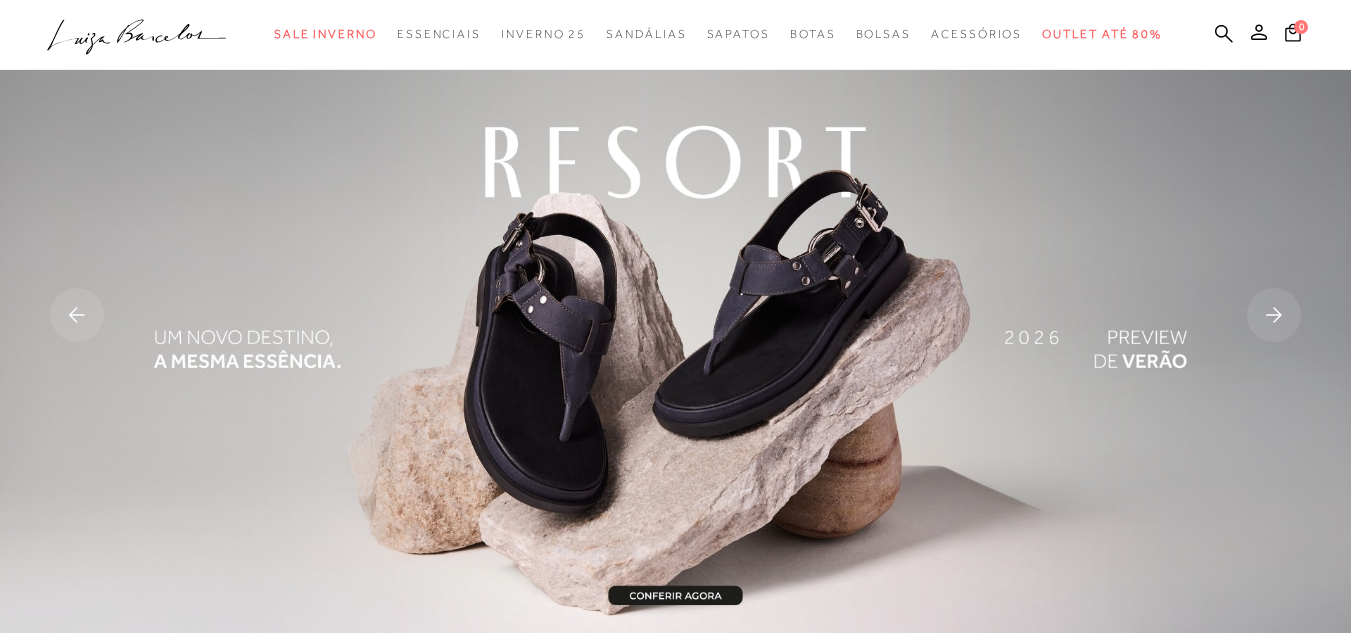 click on "pa2900002 está carregada.
categoryHeader
.a{fill-rule:evenodd;}
Sale Inverno
Modelo Sapatos Mule" at bounding box center [675, 316] 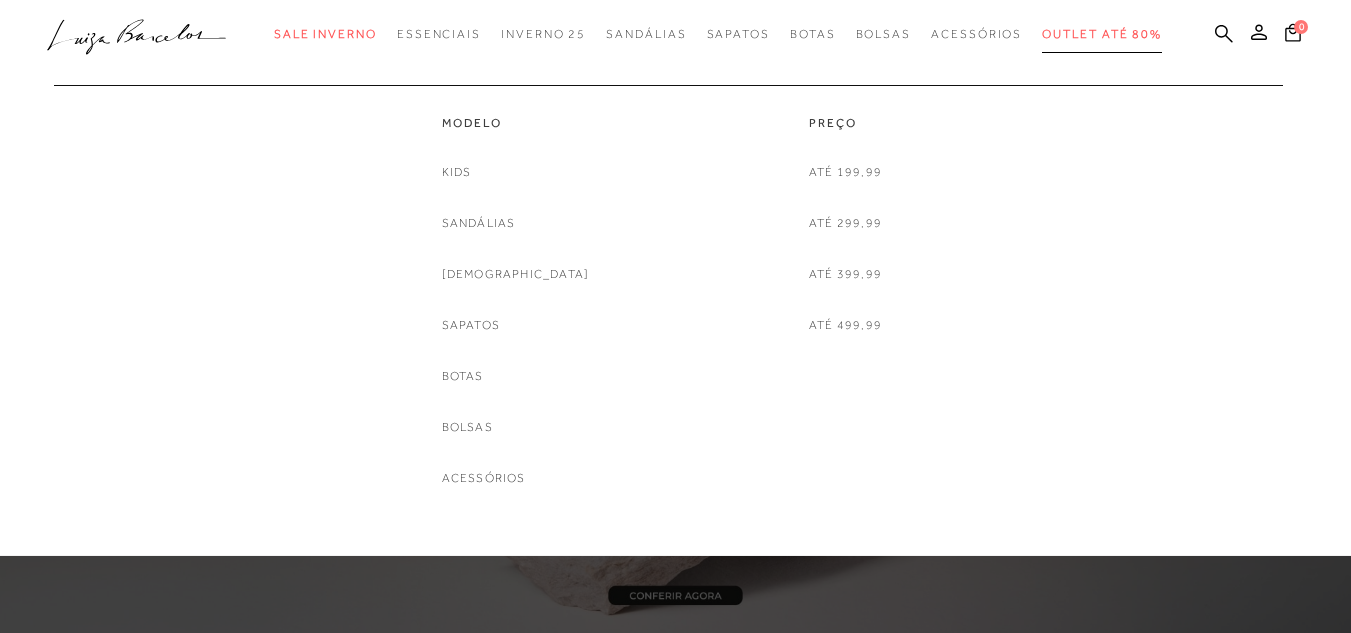 click on "Outlet até 80%" at bounding box center [1102, 34] 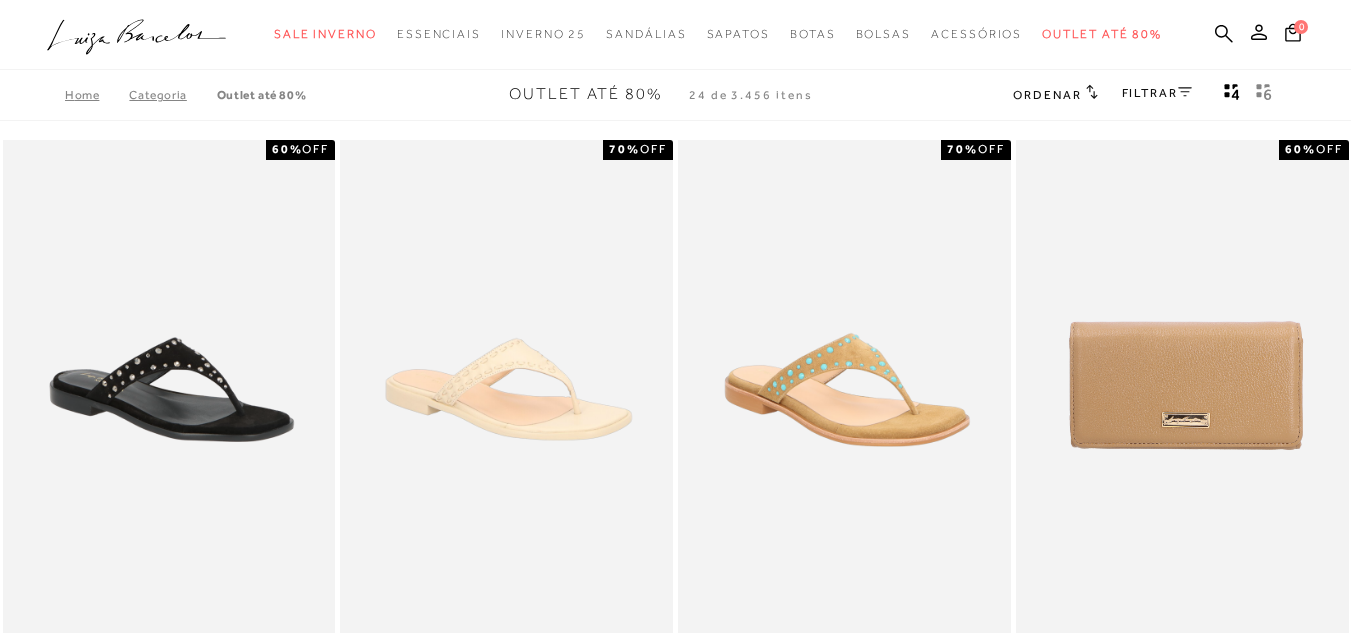 click 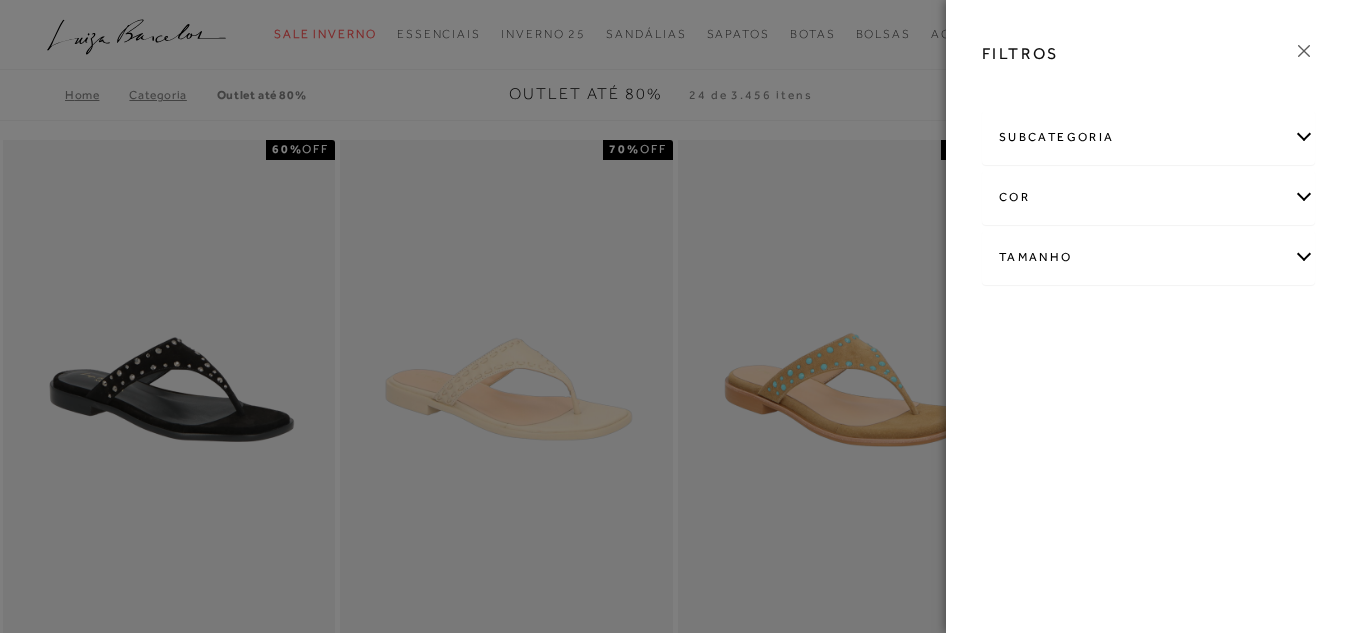 click on "subcategoria" at bounding box center (1148, 137) 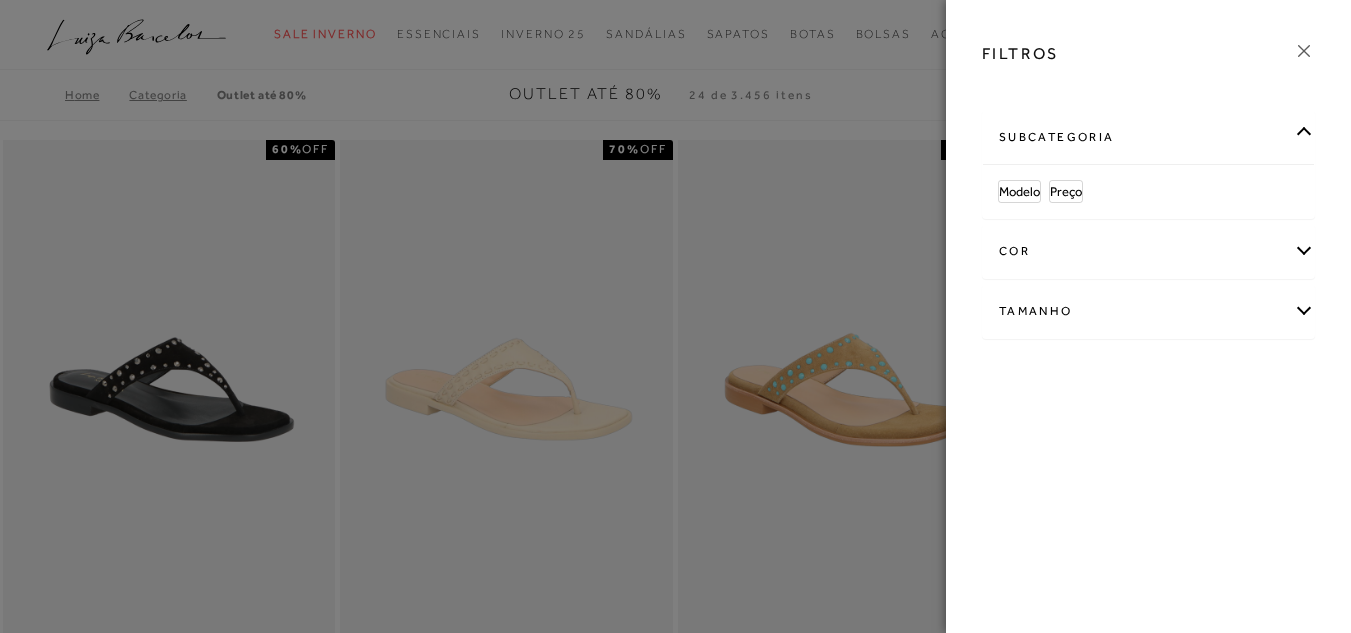 click on "cor" at bounding box center (1148, 251) 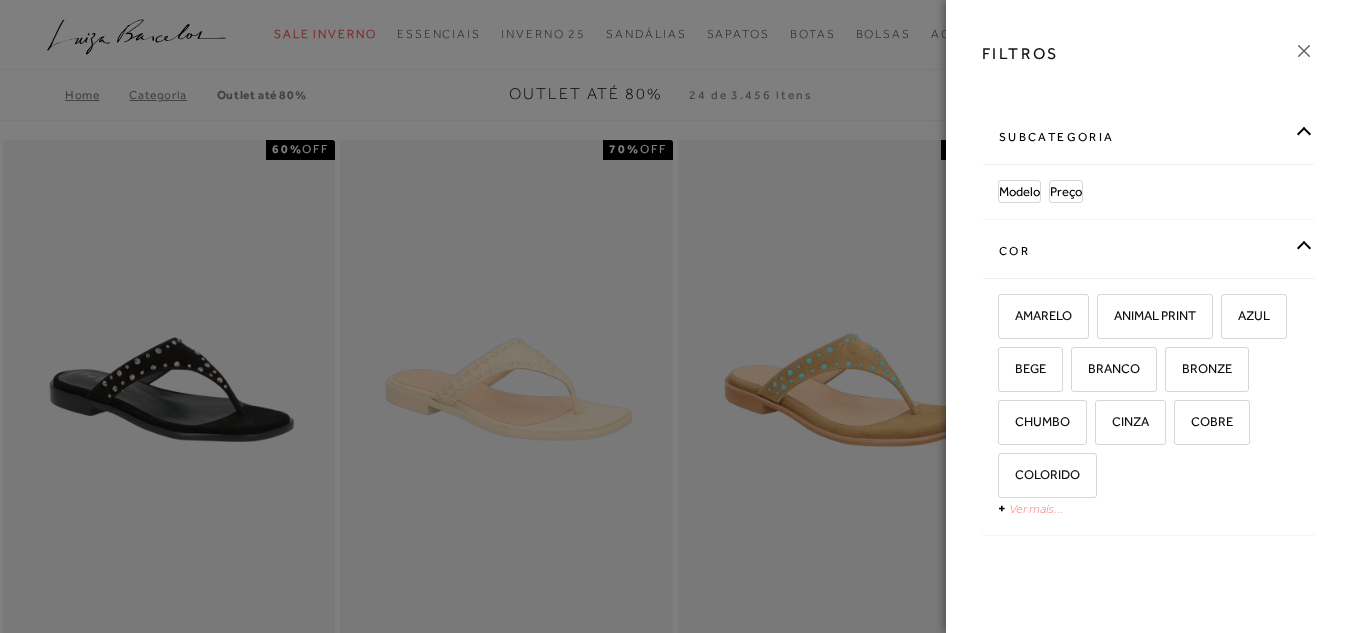 click on "Ver mais..." at bounding box center (1036, 508) 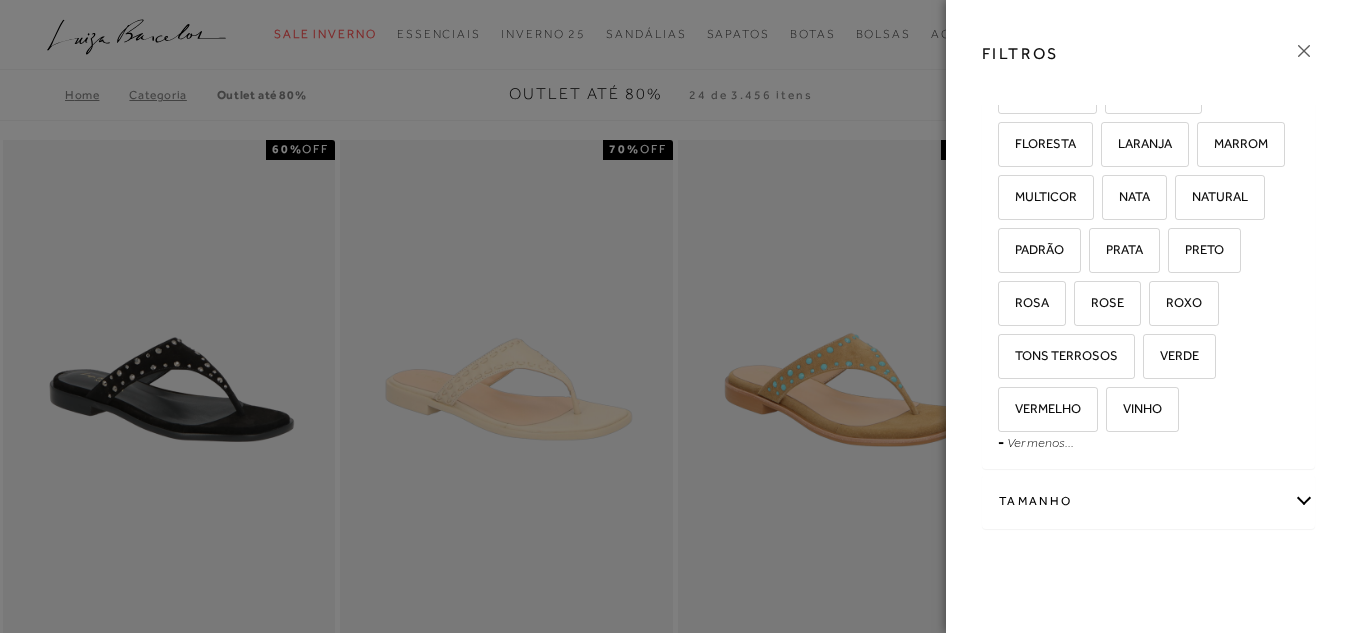 scroll, scrollTop: 391, scrollLeft: 0, axis: vertical 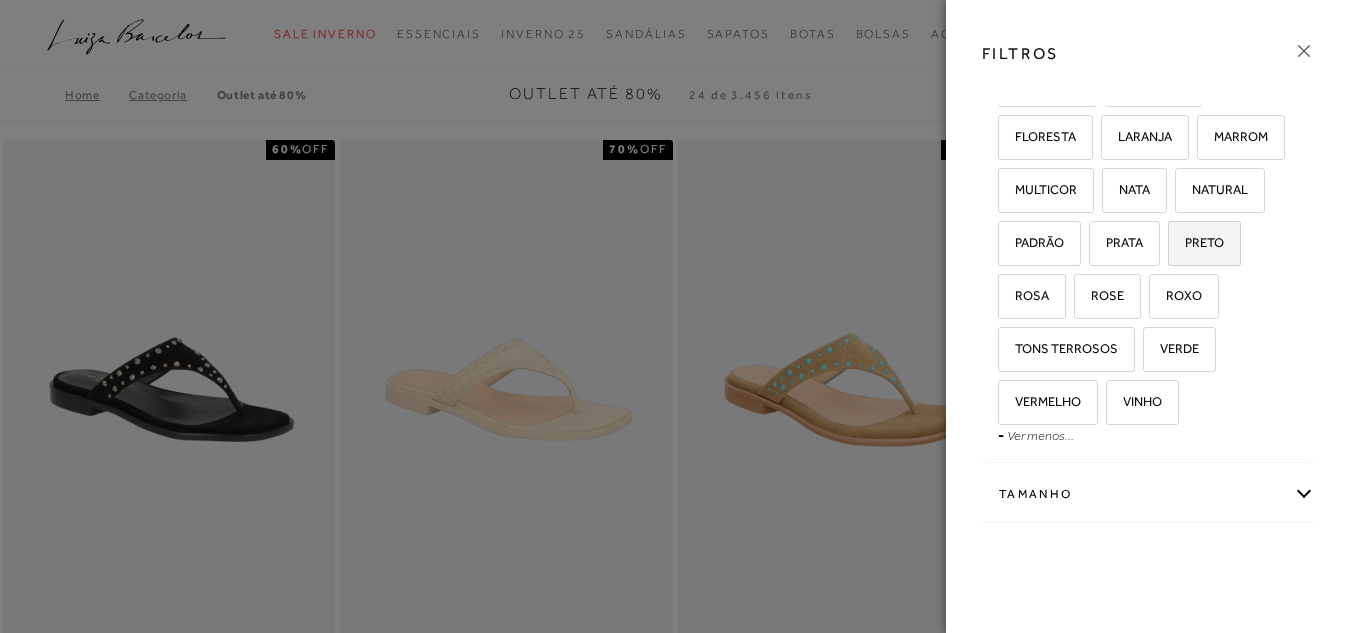 click on "PRETO" at bounding box center [1197, 242] 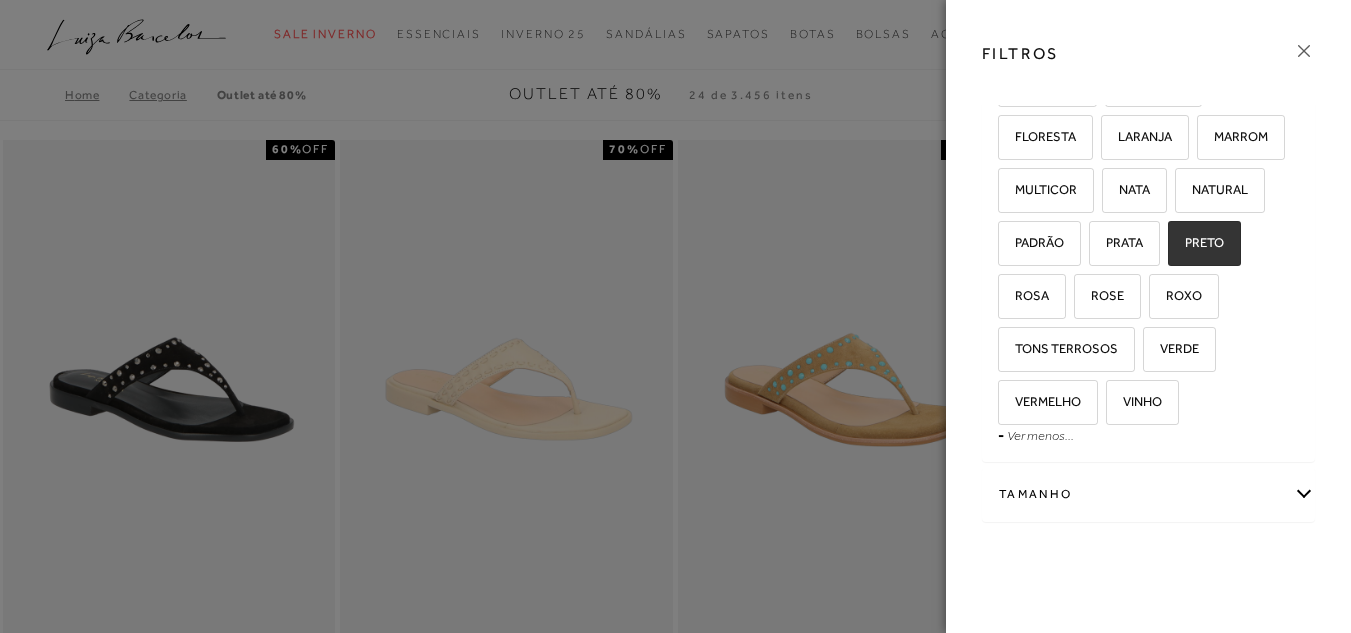 checkbox on "true" 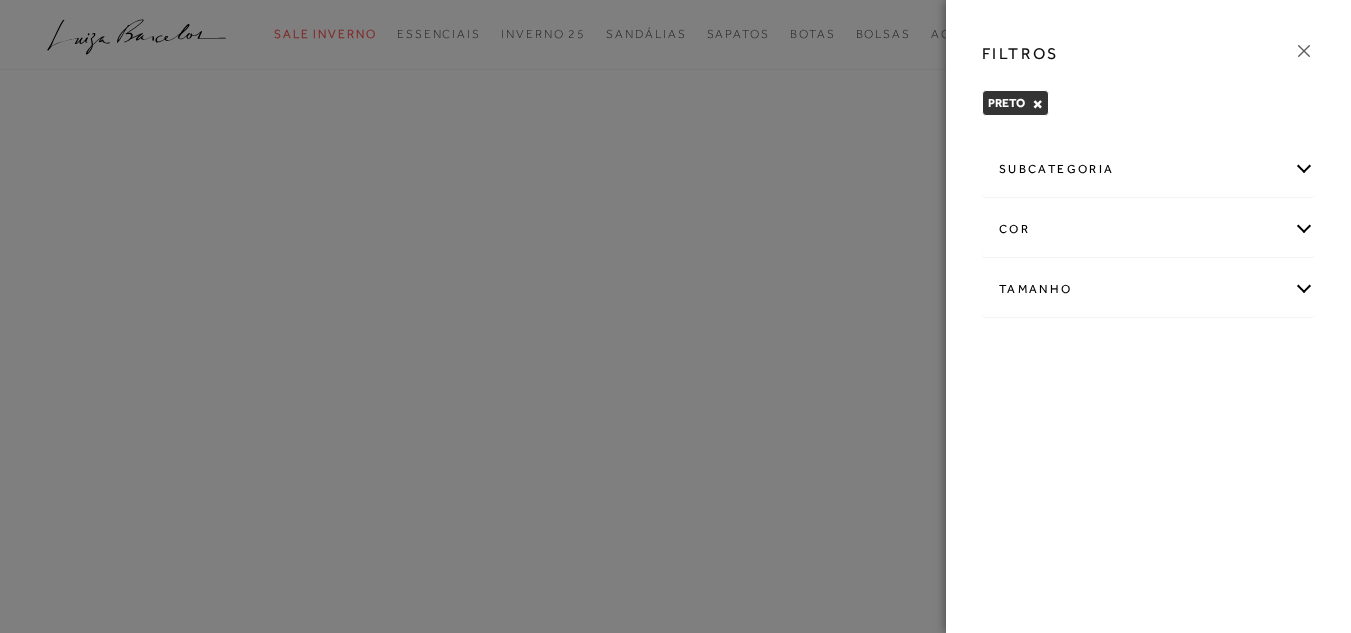 click on "Tamanho" at bounding box center (1148, 289) 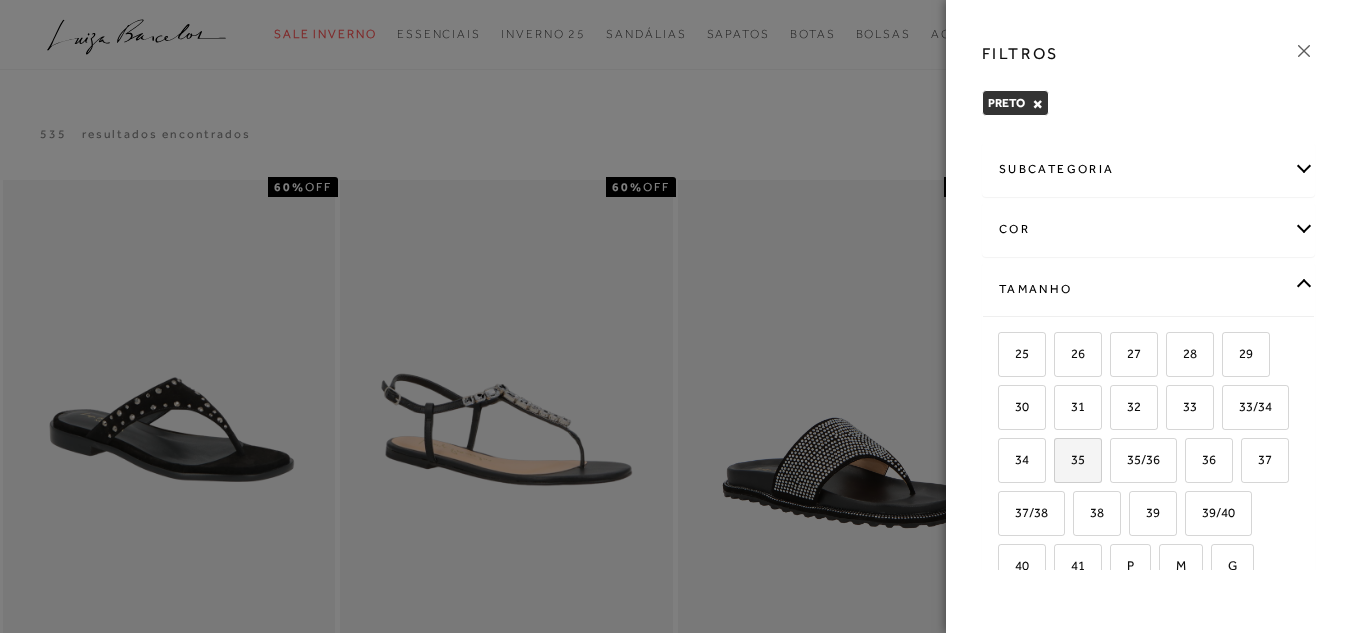 click on "35" at bounding box center [1070, 459] 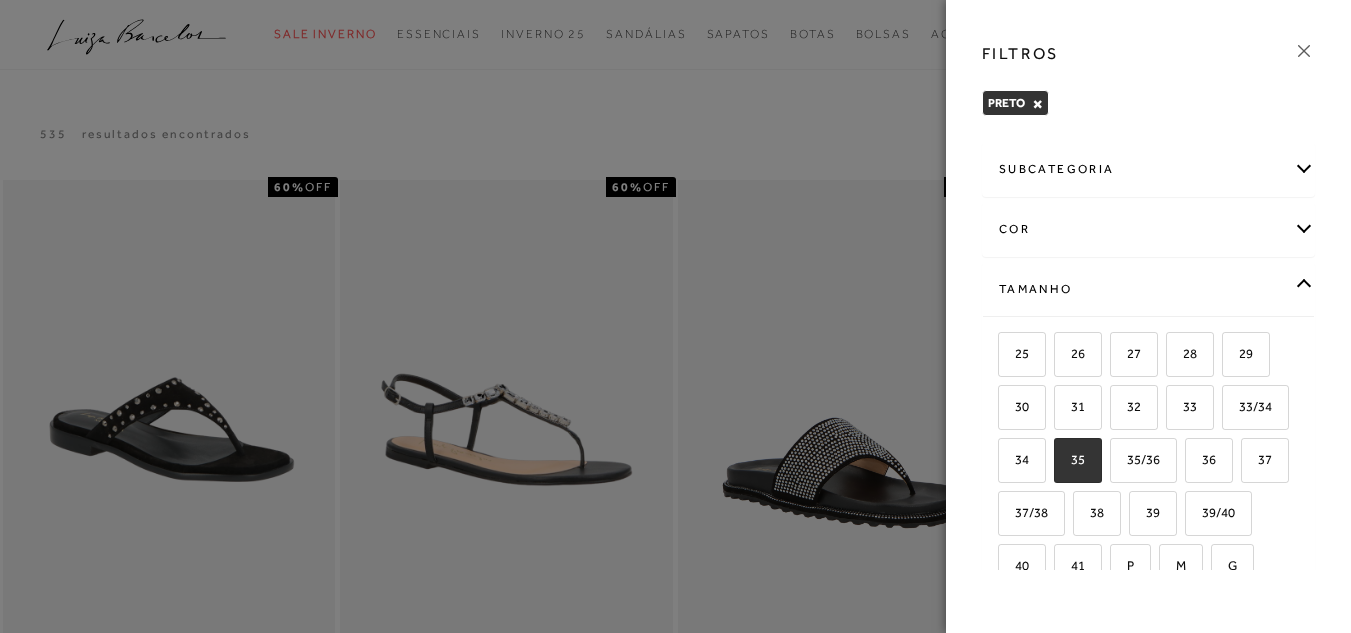 checkbox on "true" 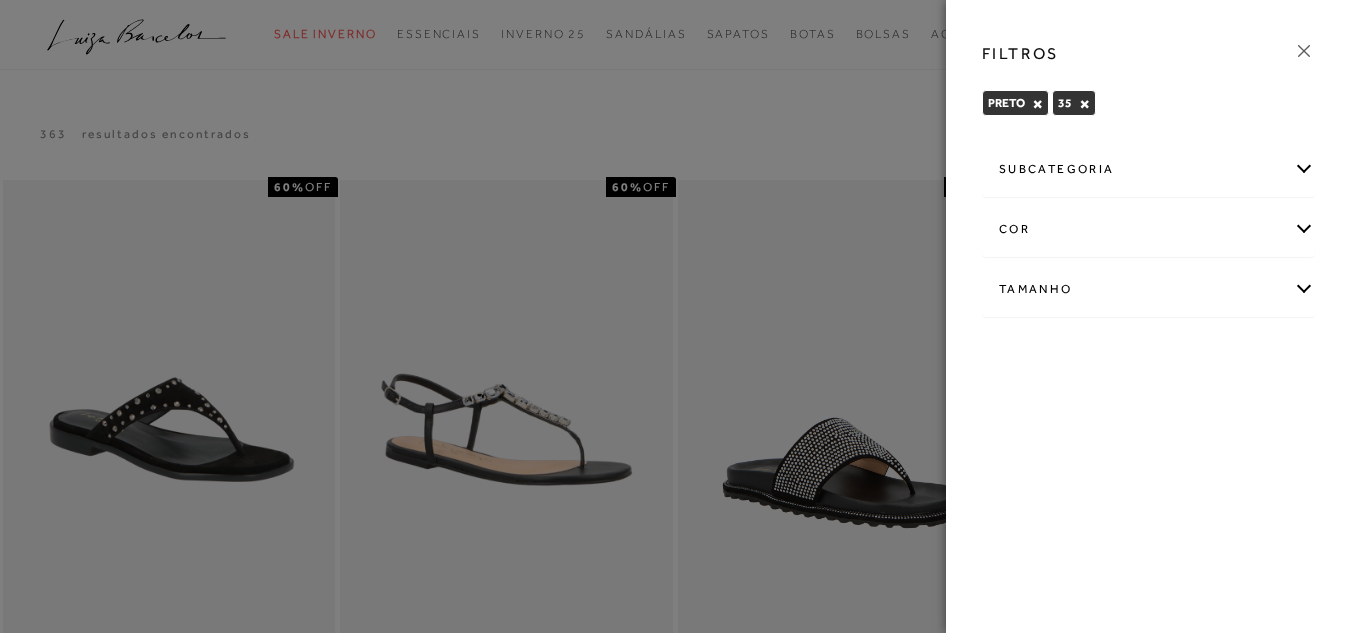 click on "subcategoria" at bounding box center [1148, 169] 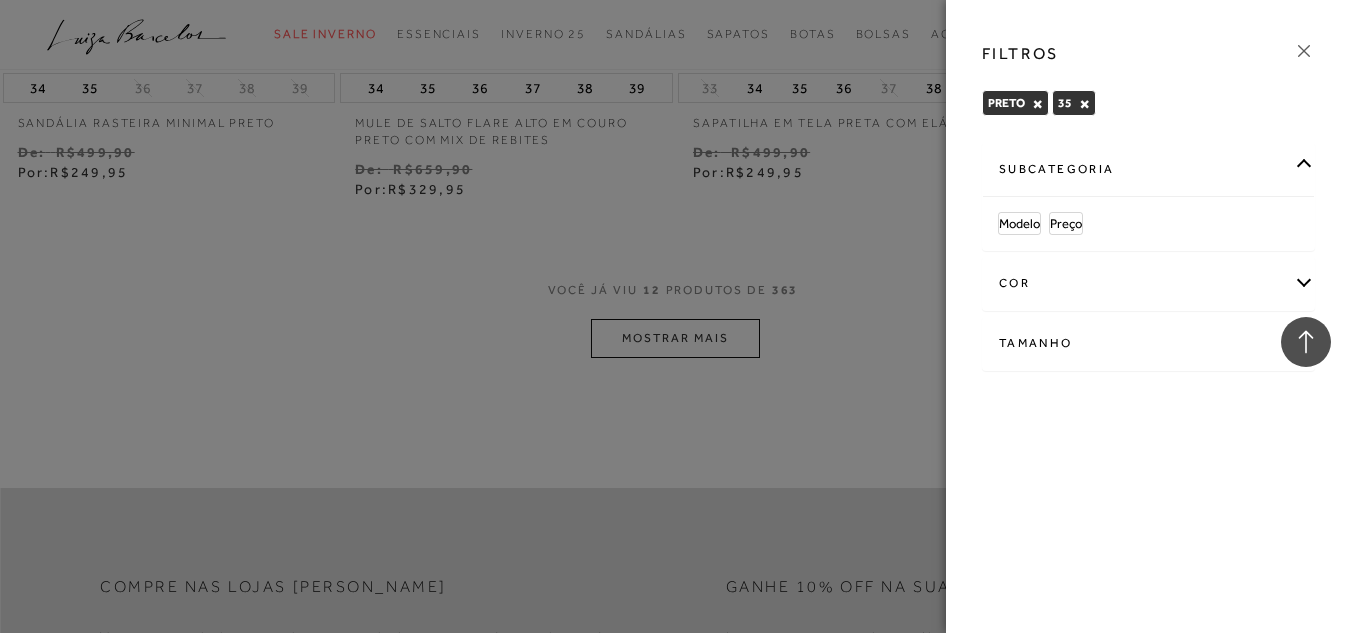 scroll, scrollTop: 1844, scrollLeft: 0, axis: vertical 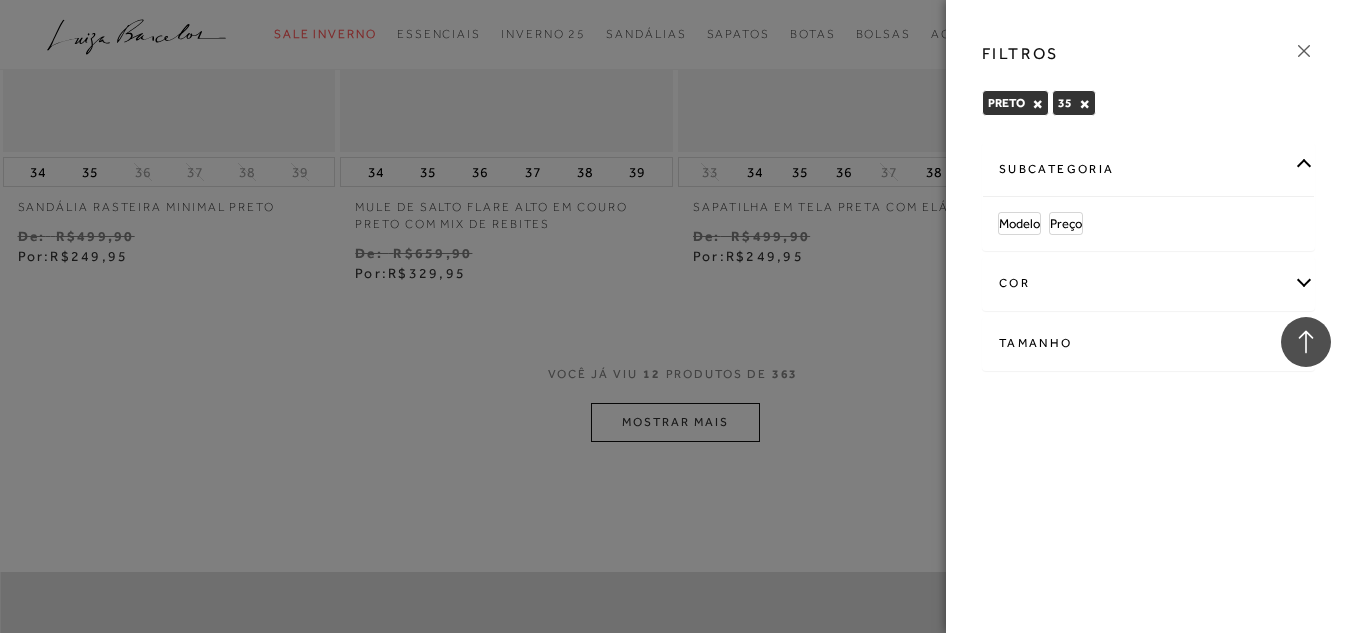 click at bounding box center [675, 316] 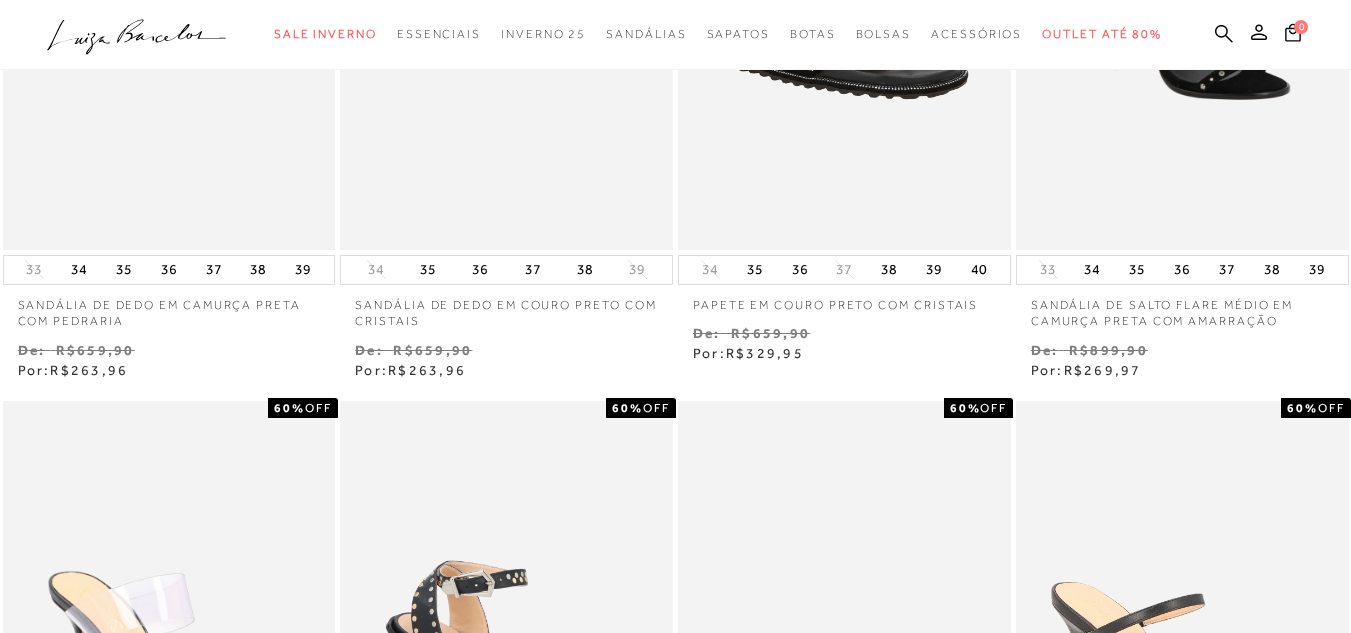 scroll, scrollTop: 0, scrollLeft: 0, axis: both 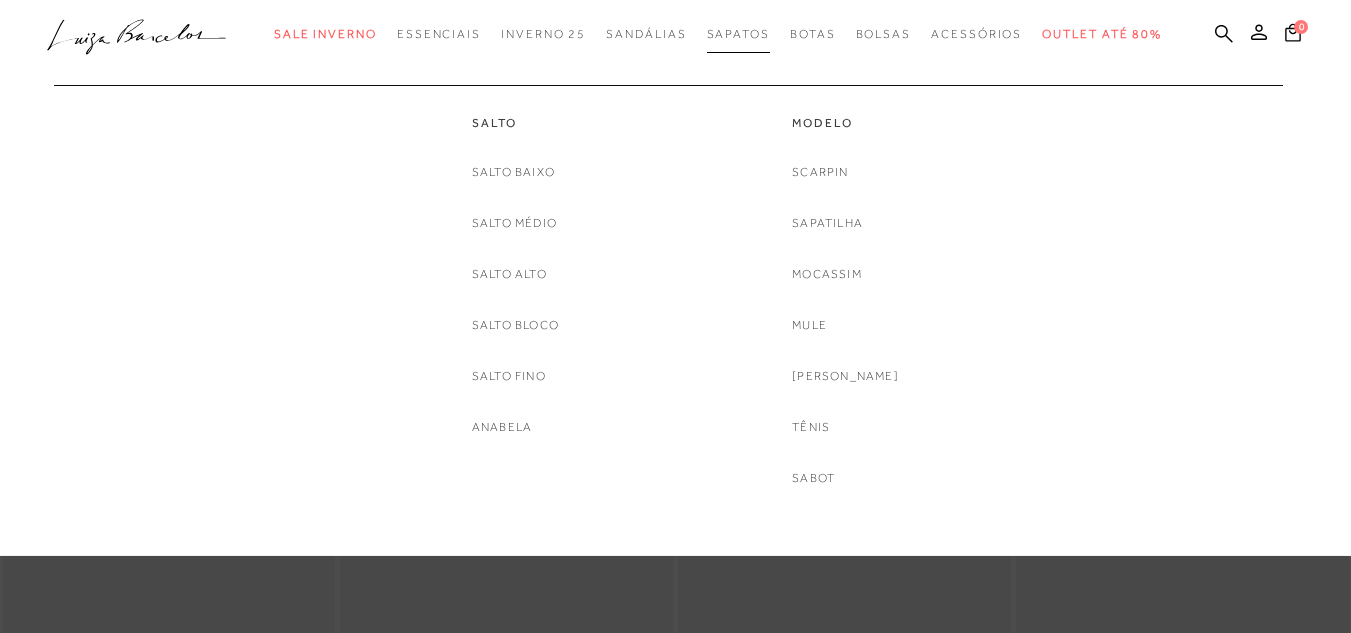 click on "Sapatos" at bounding box center (738, 34) 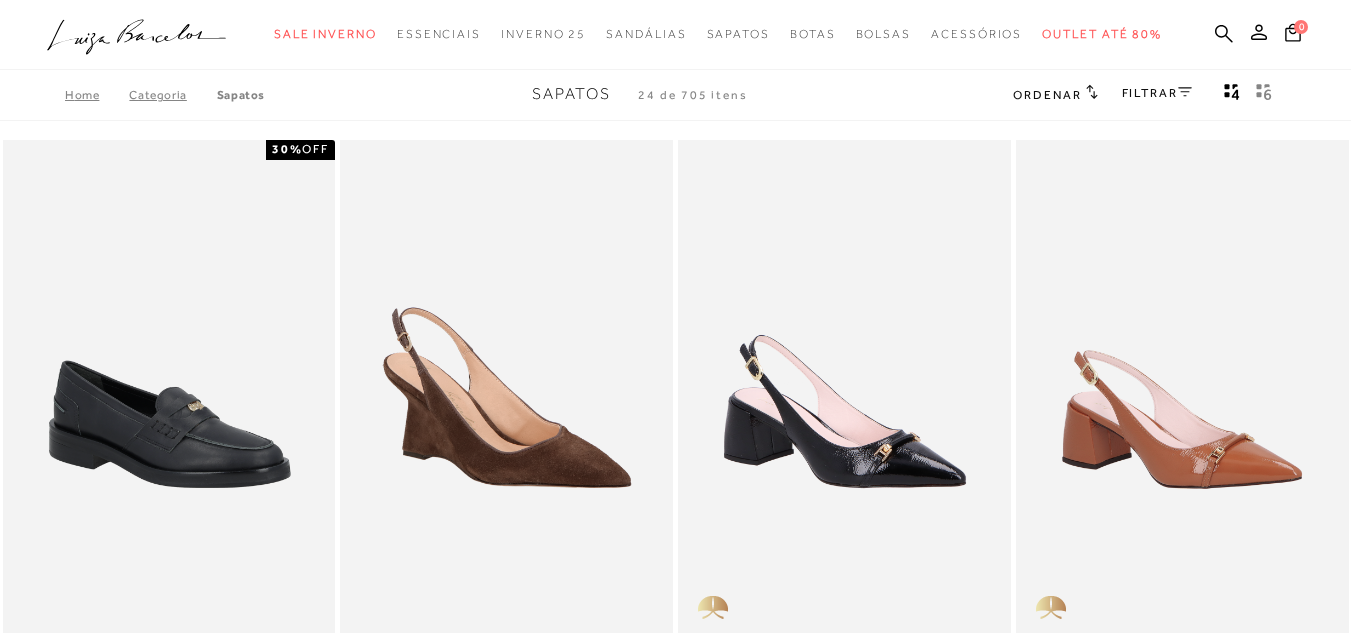 scroll, scrollTop: 0, scrollLeft: 0, axis: both 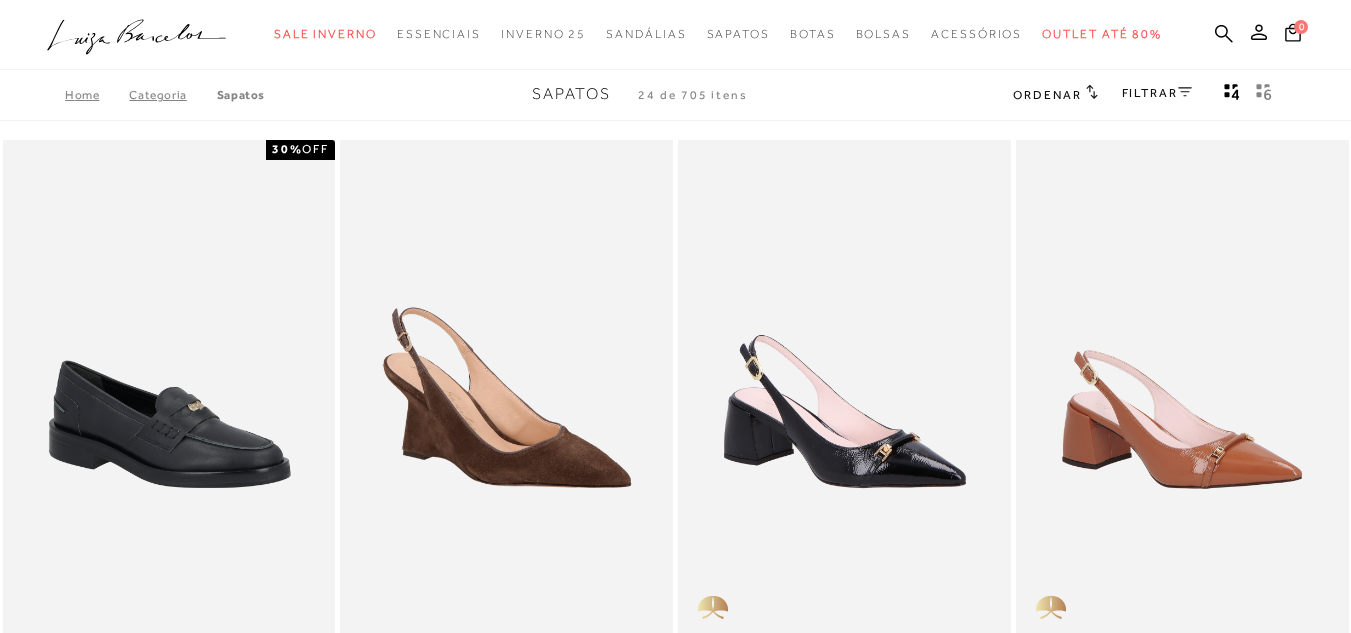 click 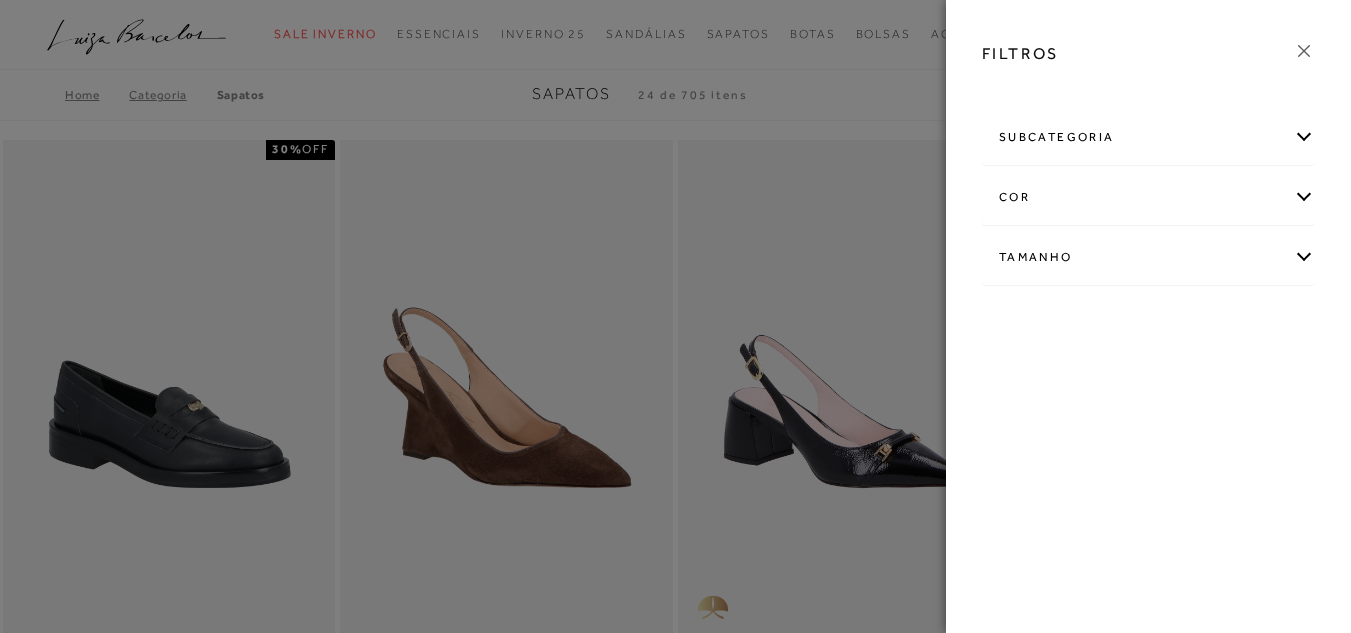 click on "cor" at bounding box center (1148, 197) 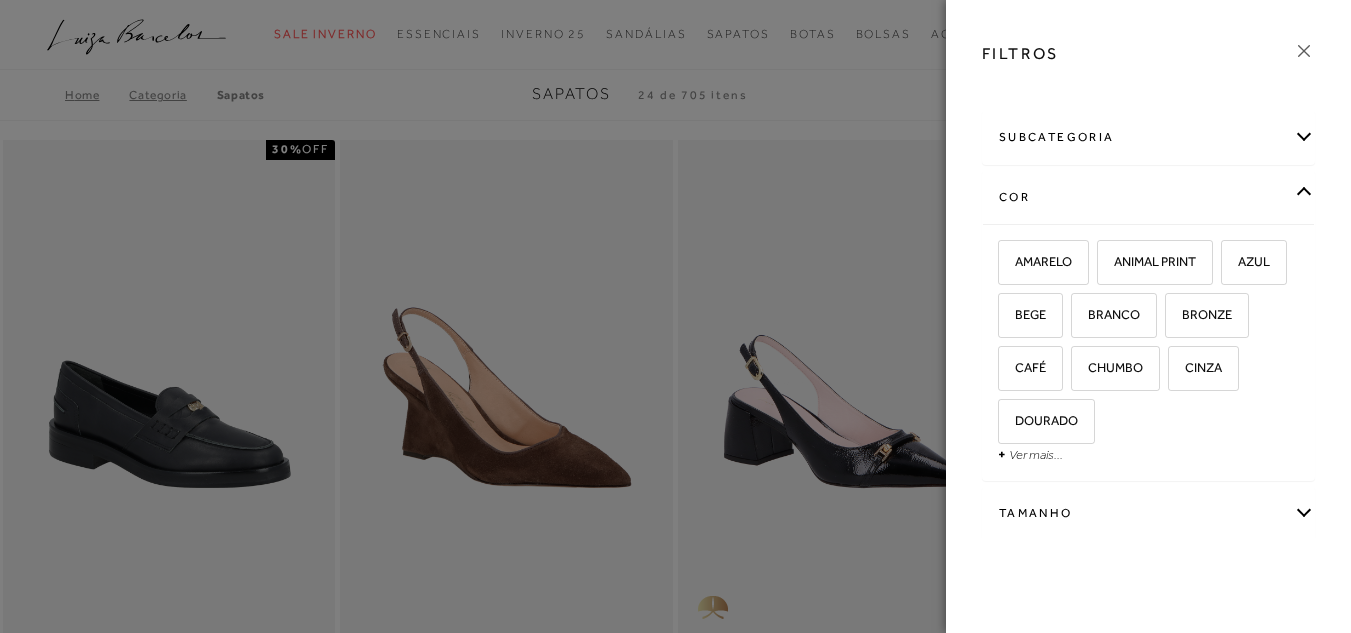 scroll, scrollTop: 38, scrollLeft: 0, axis: vertical 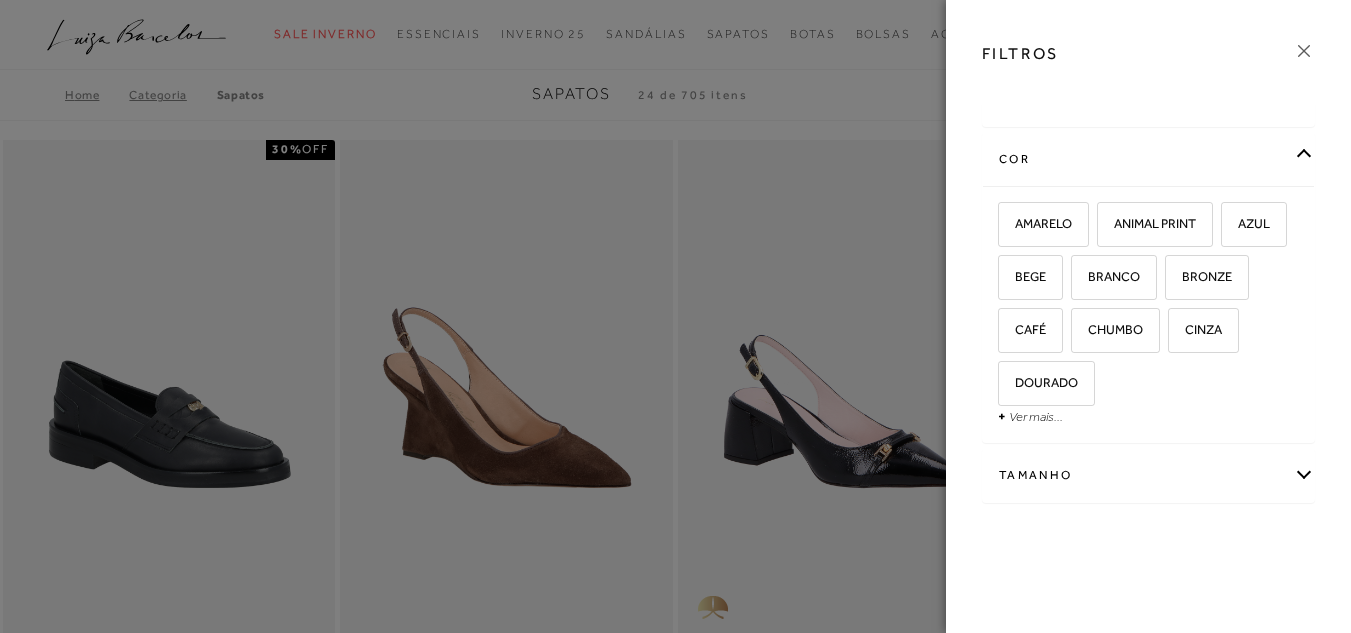 click on "Tamanho" at bounding box center [1148, 475] 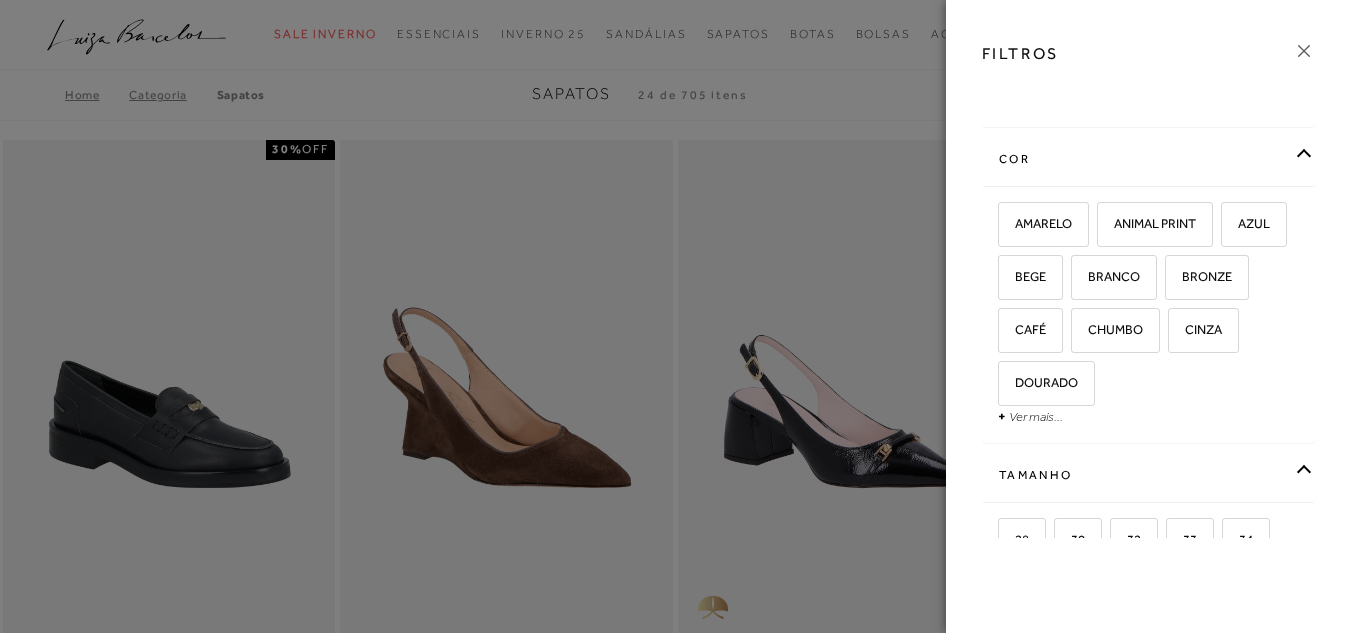 click on "Tamanho" at bounding box center [1148, 475] 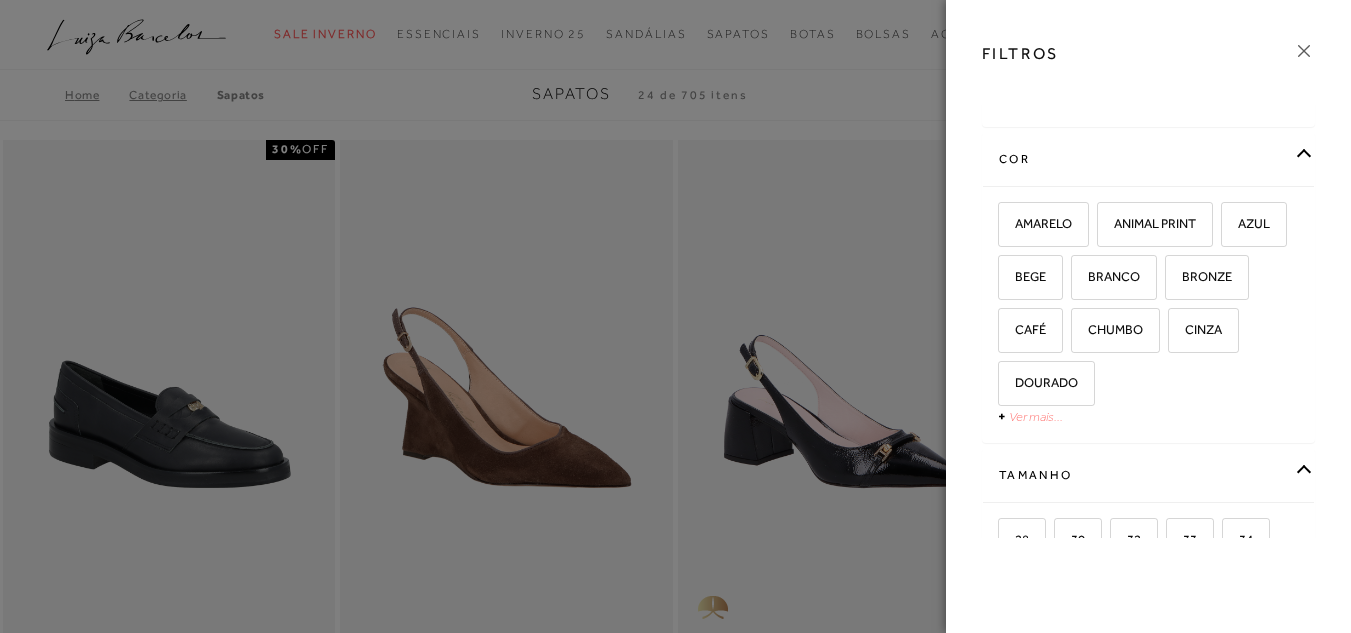 click on "Ver mais..." at bounding box center (1036, 416) 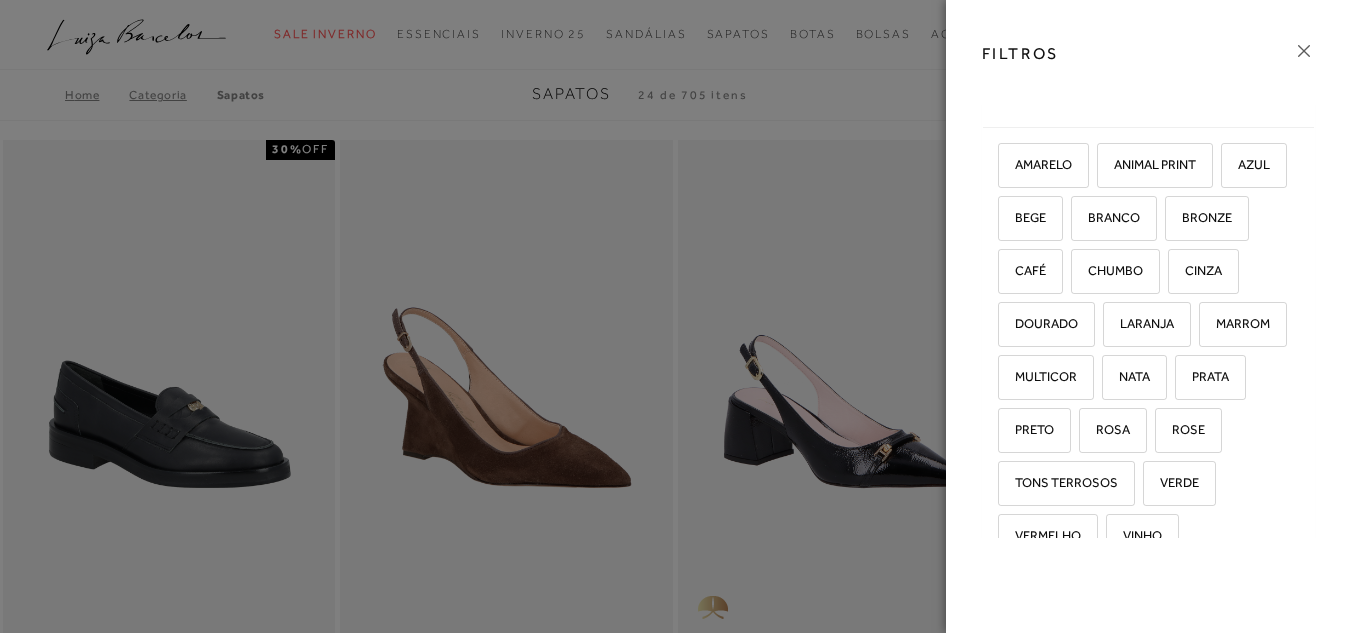 scroll, scrollTop: 101, scrollLeft: 0, axis: vertical 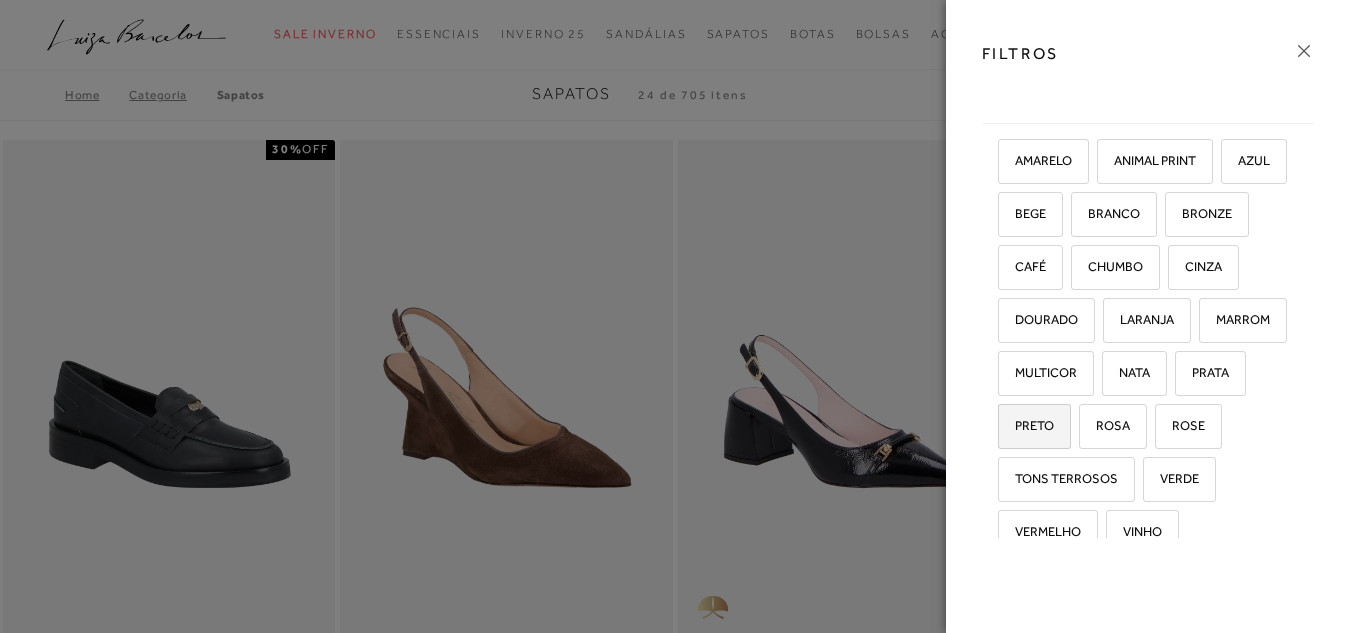 click on "PRETO" at bounding box center [1027, 425] 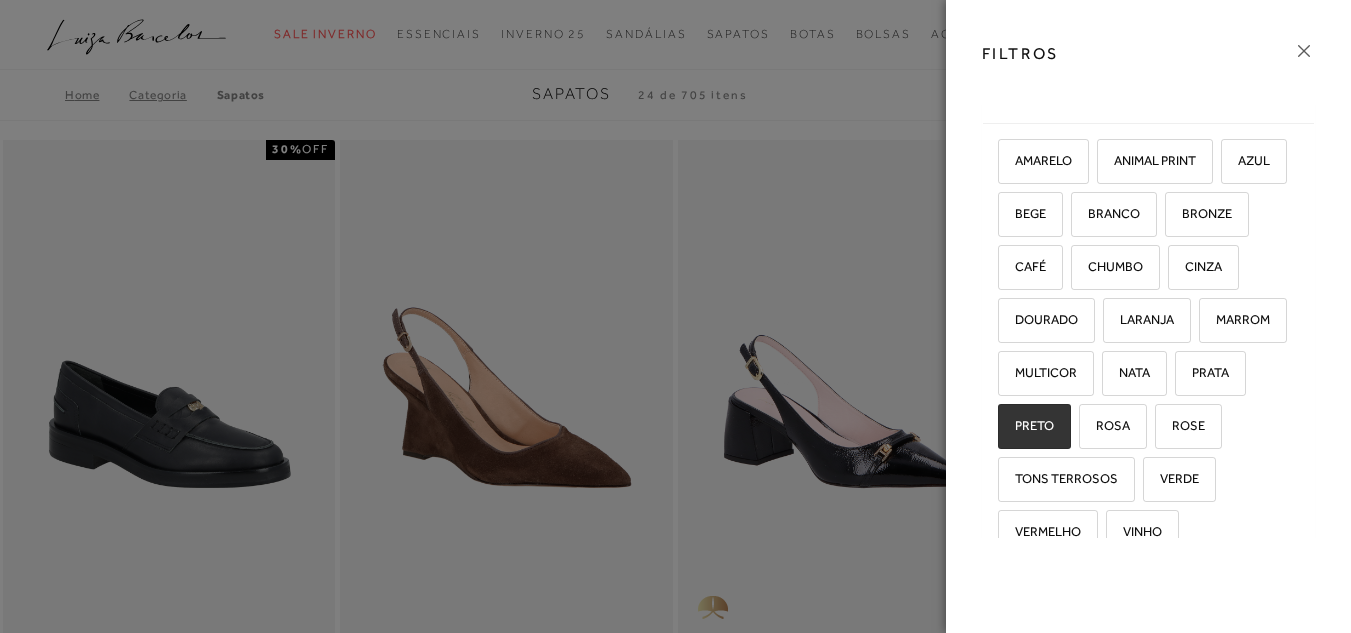 checkbox on "true" 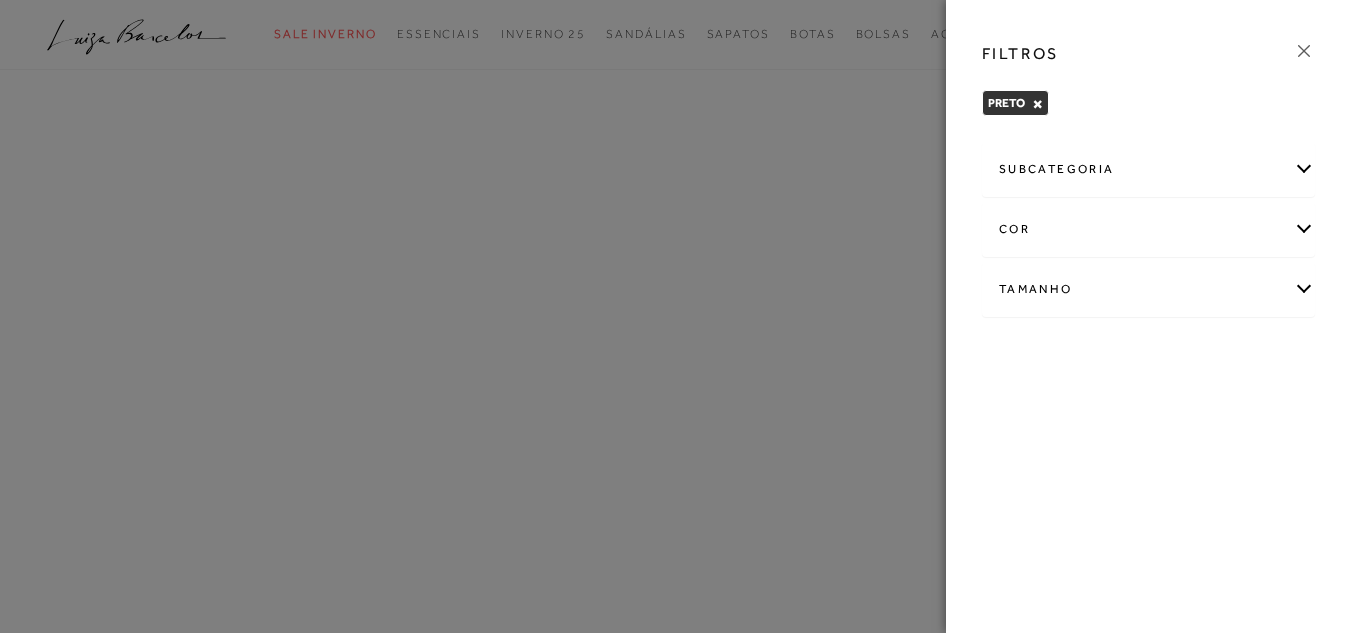 click on "Tamanho" at bounding box center [1148, 289] 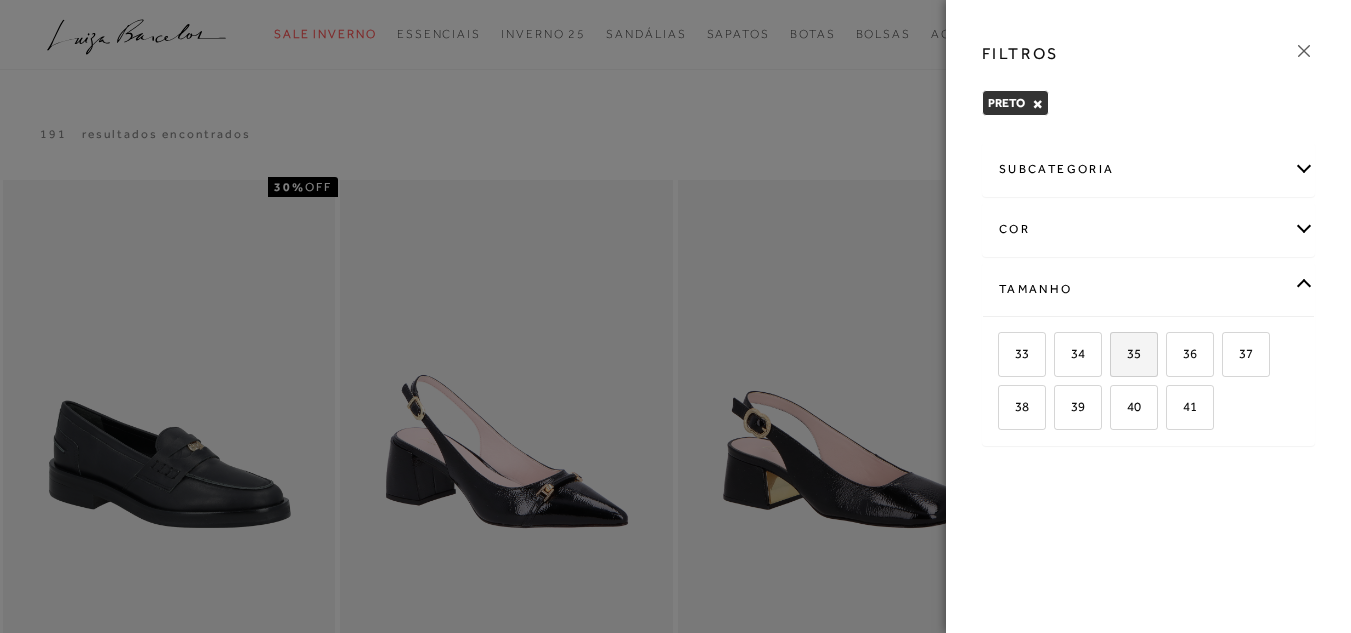 click on "35" at bounding box center (1126, 353) 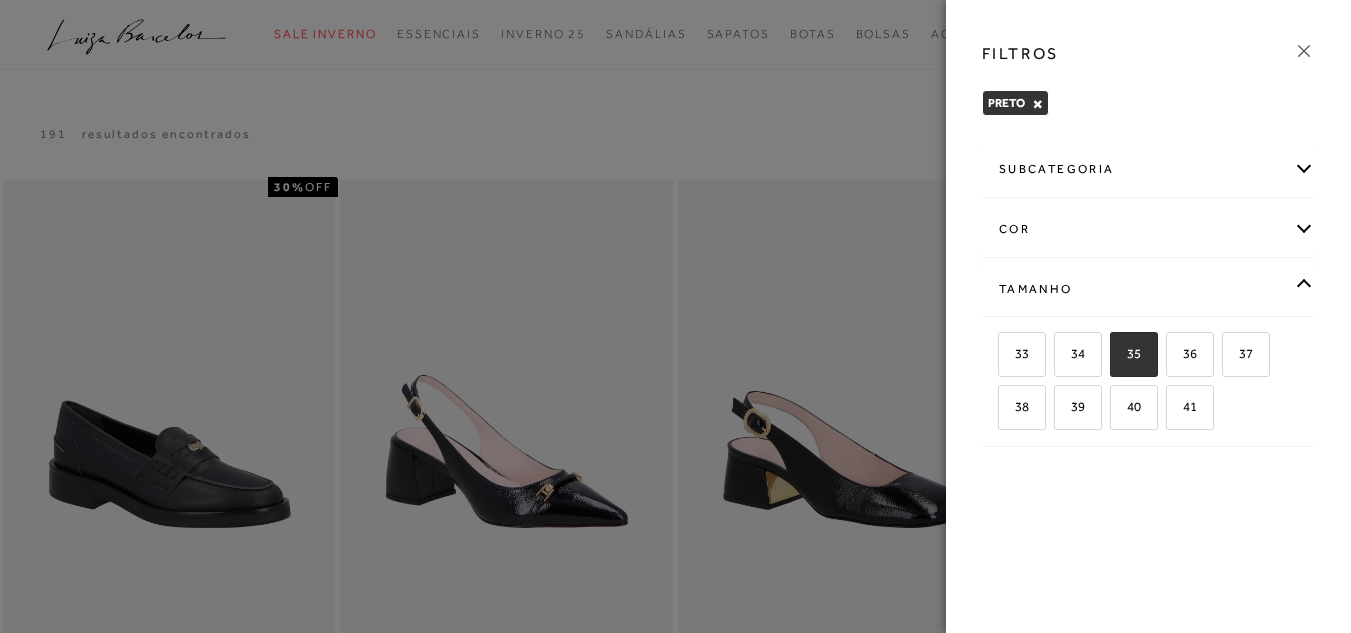 checkbox on "true" 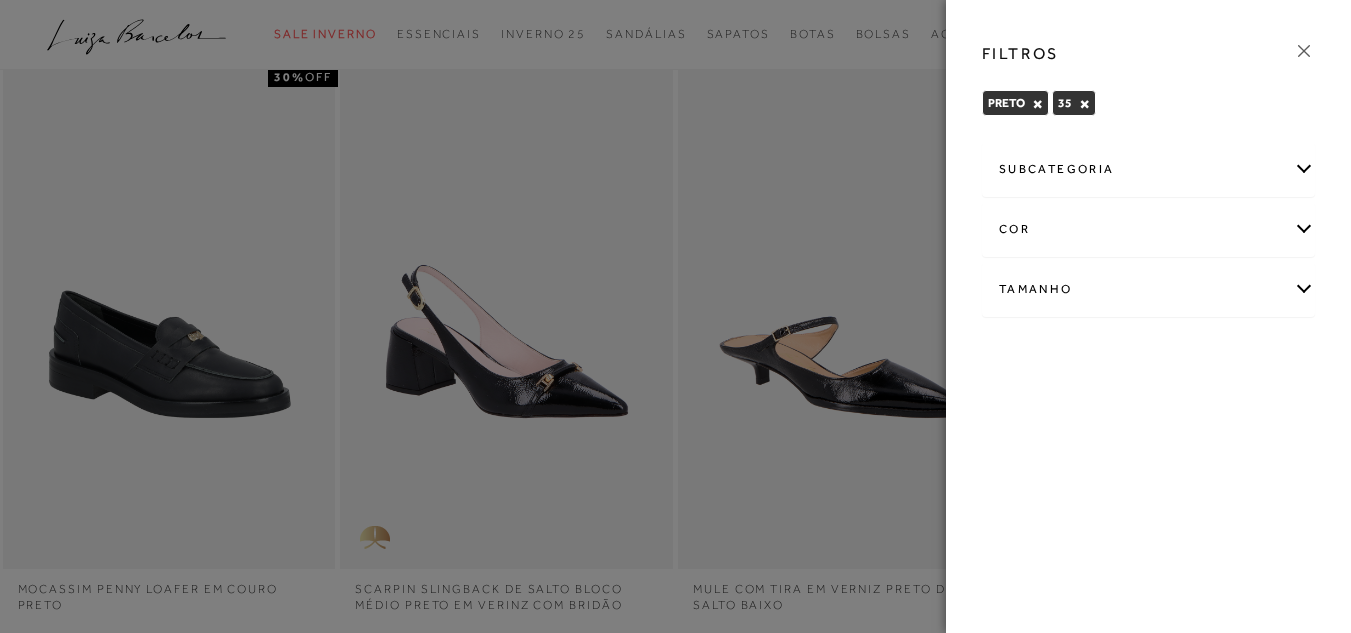 scroll, scrollTop: 41, scrollLeft: 0, axis: vertical 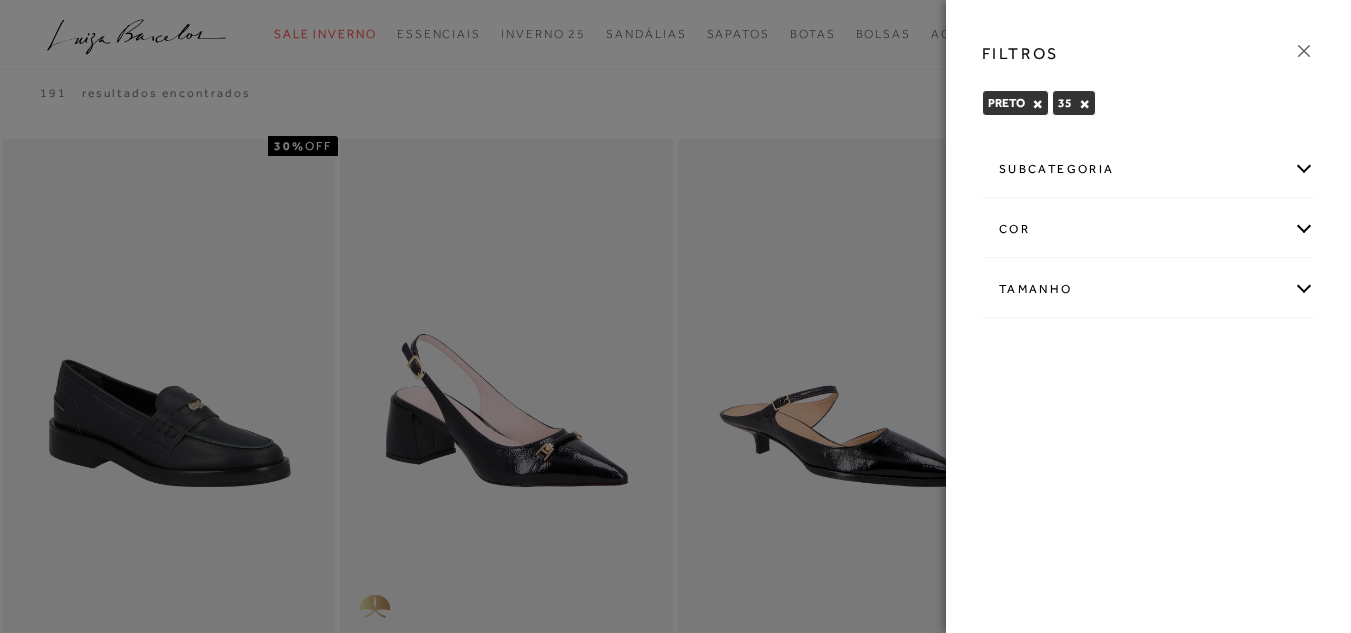 click at bounding box center [675, 316] 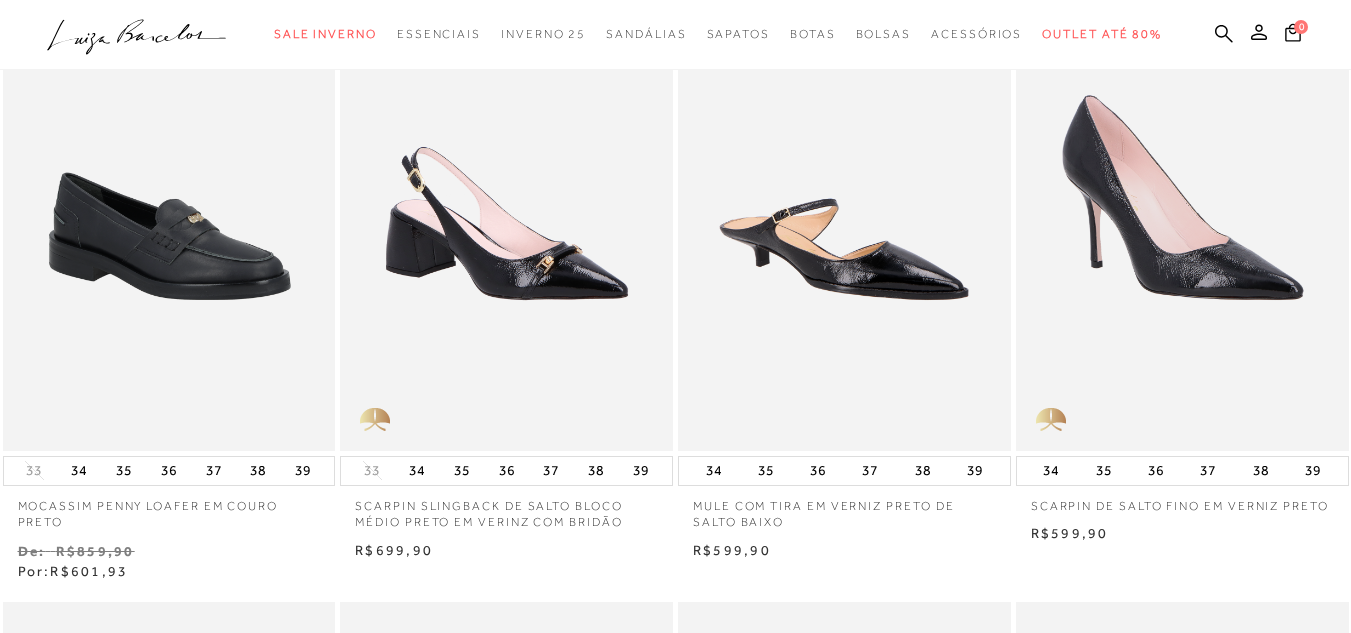 scroll, scrollTop: 254, scrollLeft: 0, axis: vertical 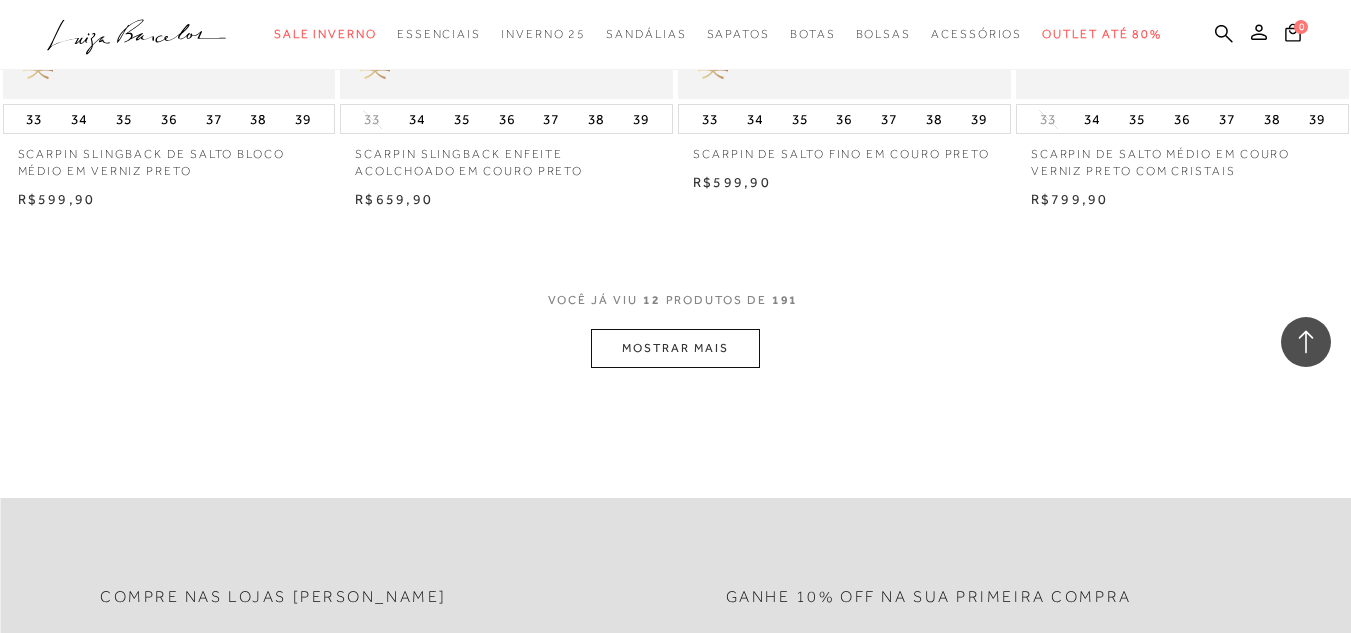 click on "MOSTRAR MAIS" at bounding box center [675, 348] 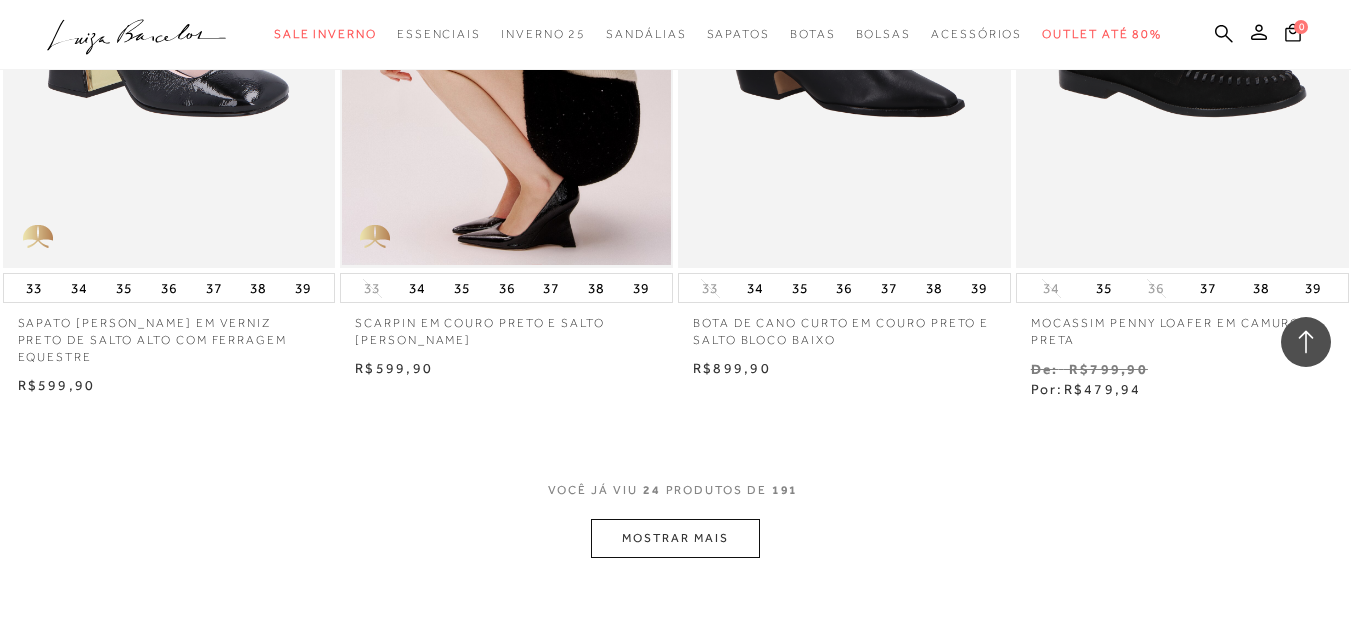 scroll, scrollTop: 3545, scrollLeft: 0, axis: vertical 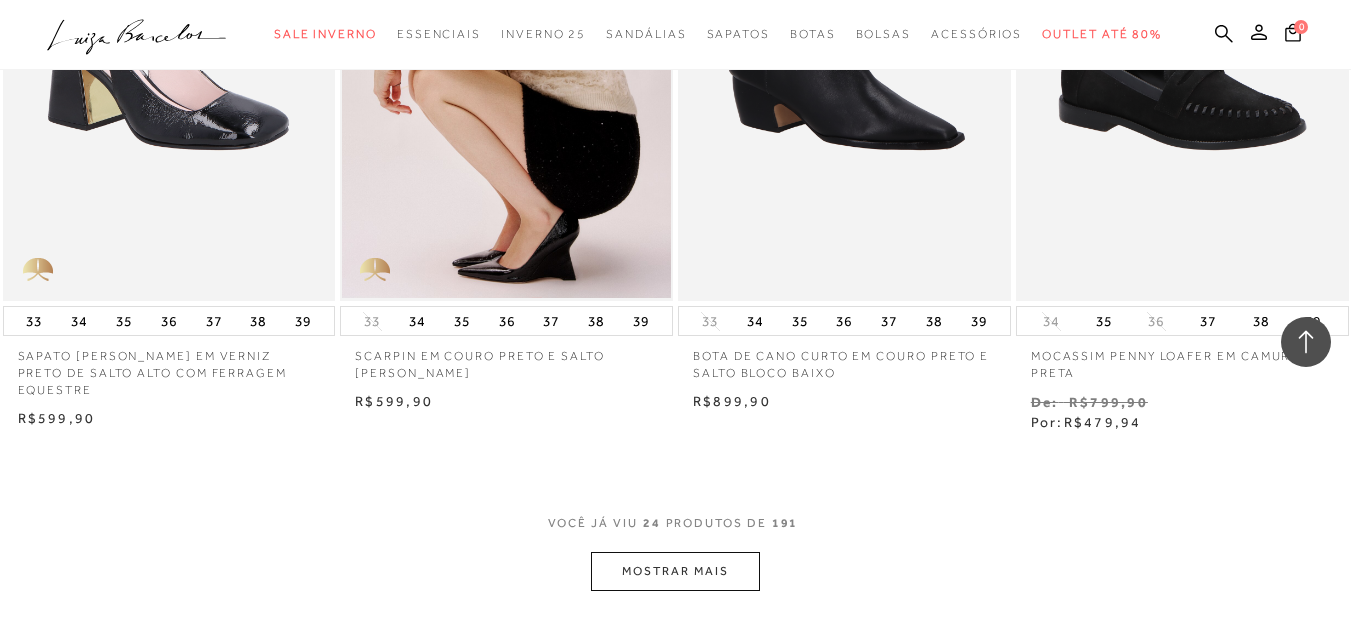 click on "MOSTRAR MAIS" at bounding box center [675, 571] 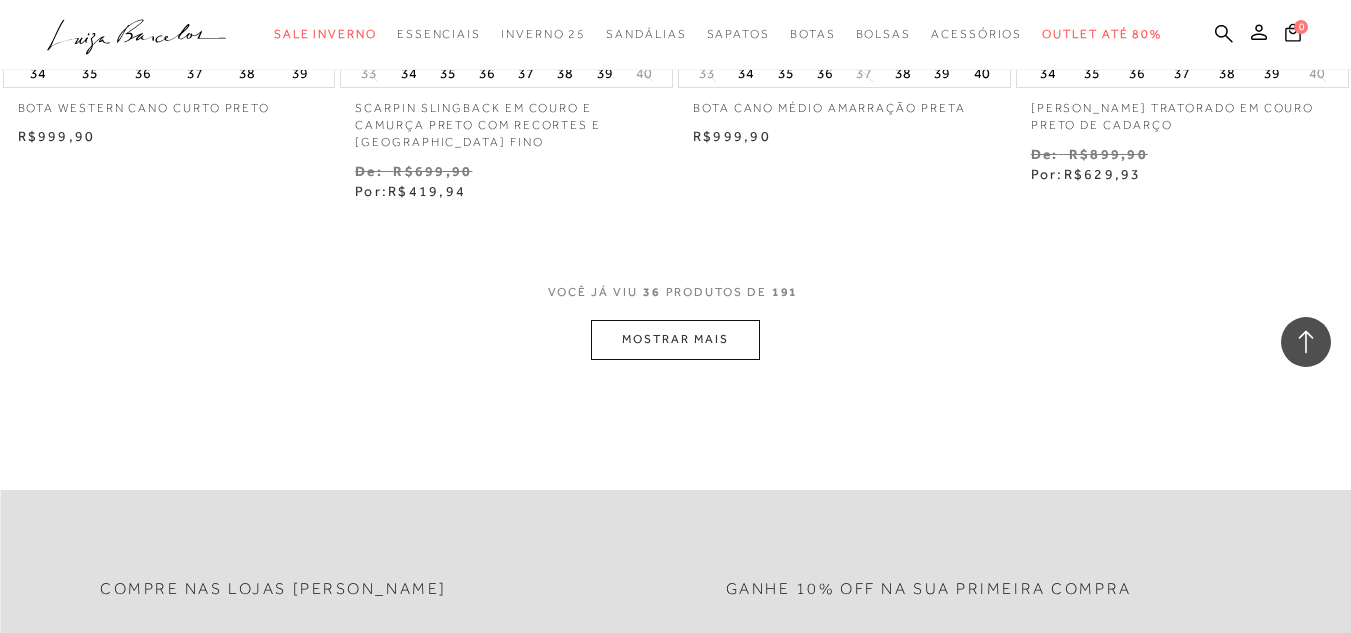 scroll, scrollTop: 5781, scrollLeft: 0, axis: vertical 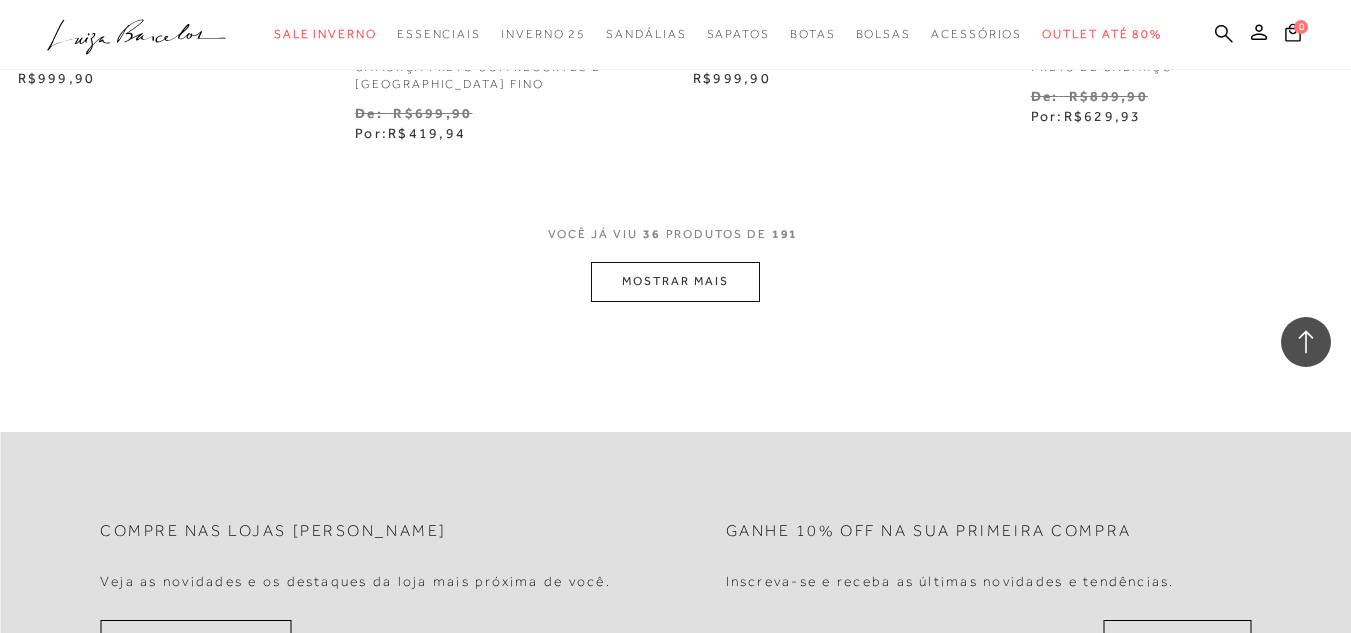 click on "MOSTRAR MAIS" at bounding box center [675, 281] 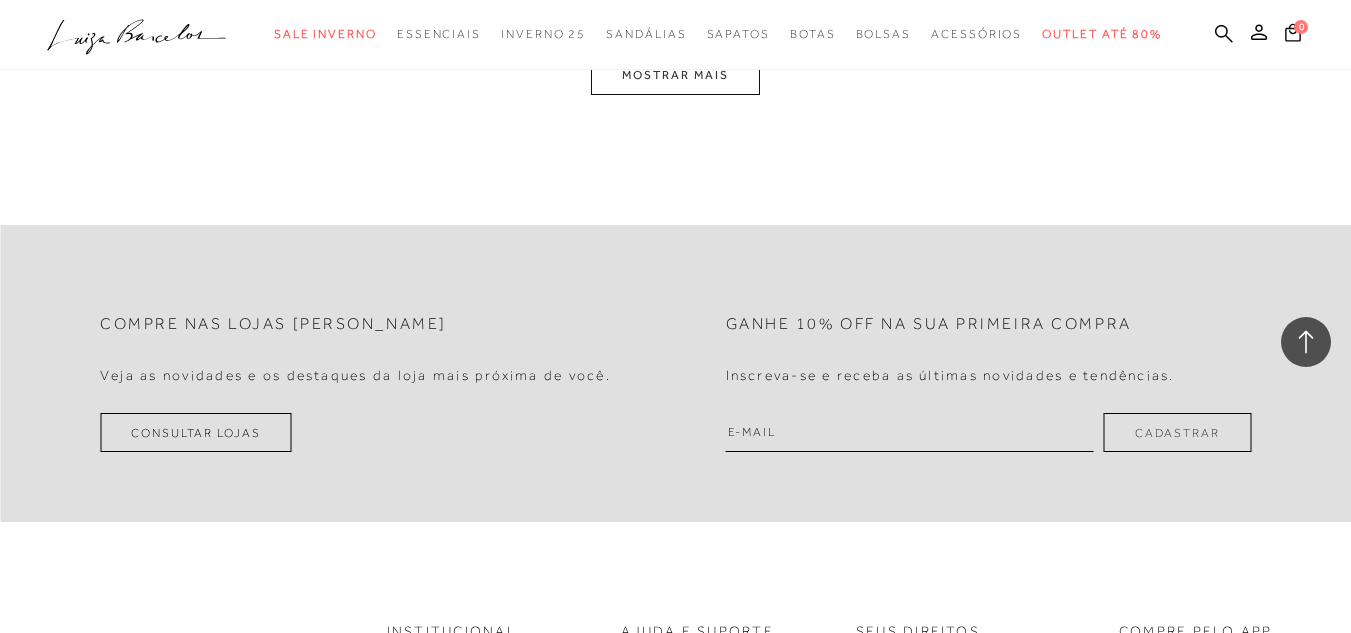 scroll, scrollTop: 7968, scrollLeft: 0, axis: vertical 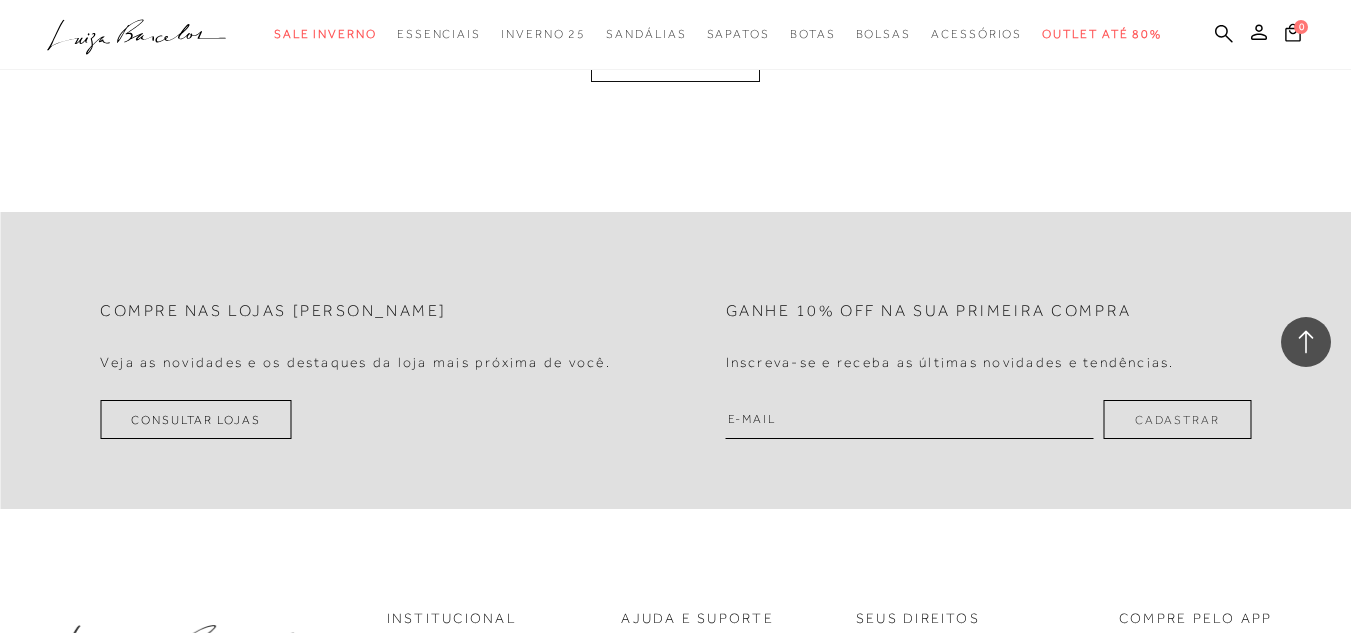 click on "MOSTRAR MAIS" at bounding box center [675, 62] 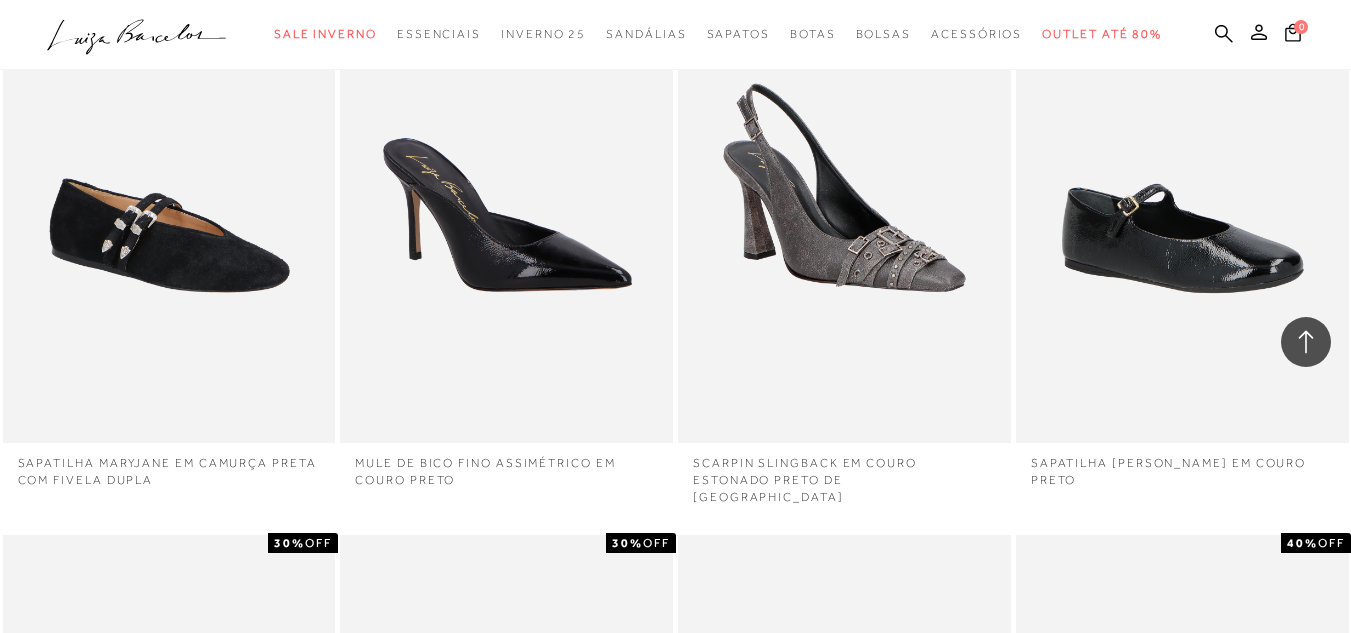 scroll, scrollTop: 9693, scrollLeft: 0, axis: vertical 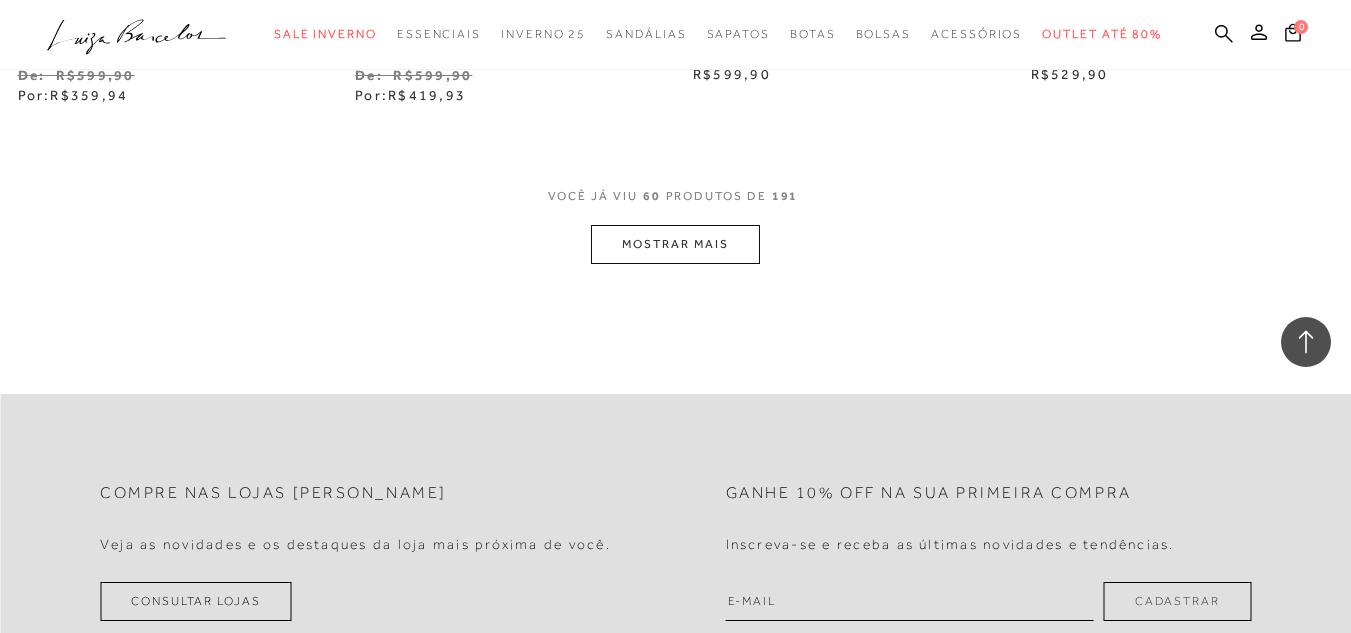 click on "MOSTRAR MAIS" at bounding box center [675, 244] 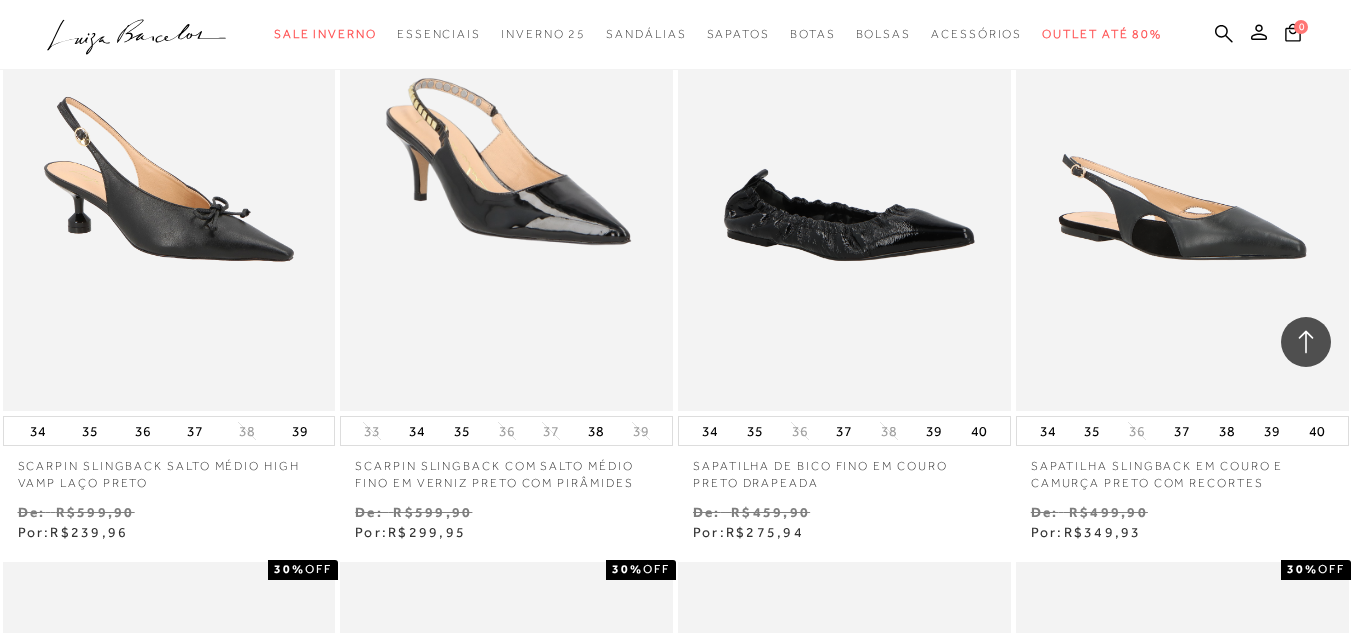 scroll, scrollTop: 9994, scrollLeft: 0, axis: vertical 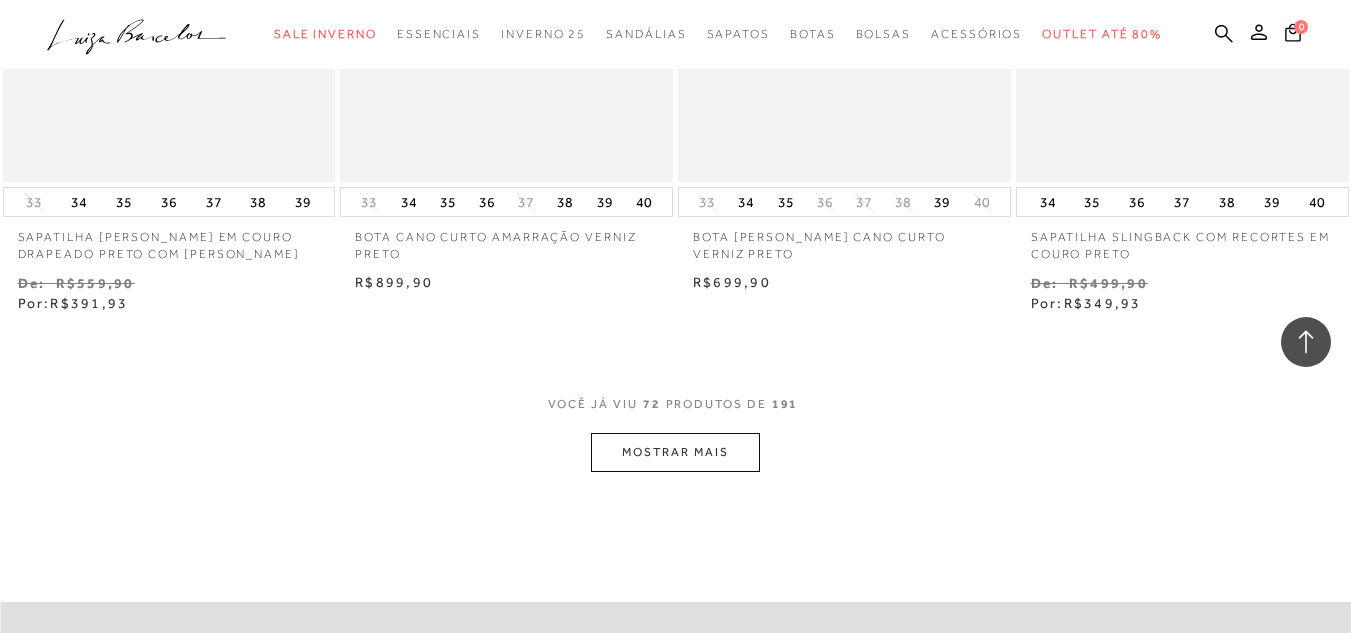 click on "MOSTRAR MAIS" at bounding box center [675, 452] 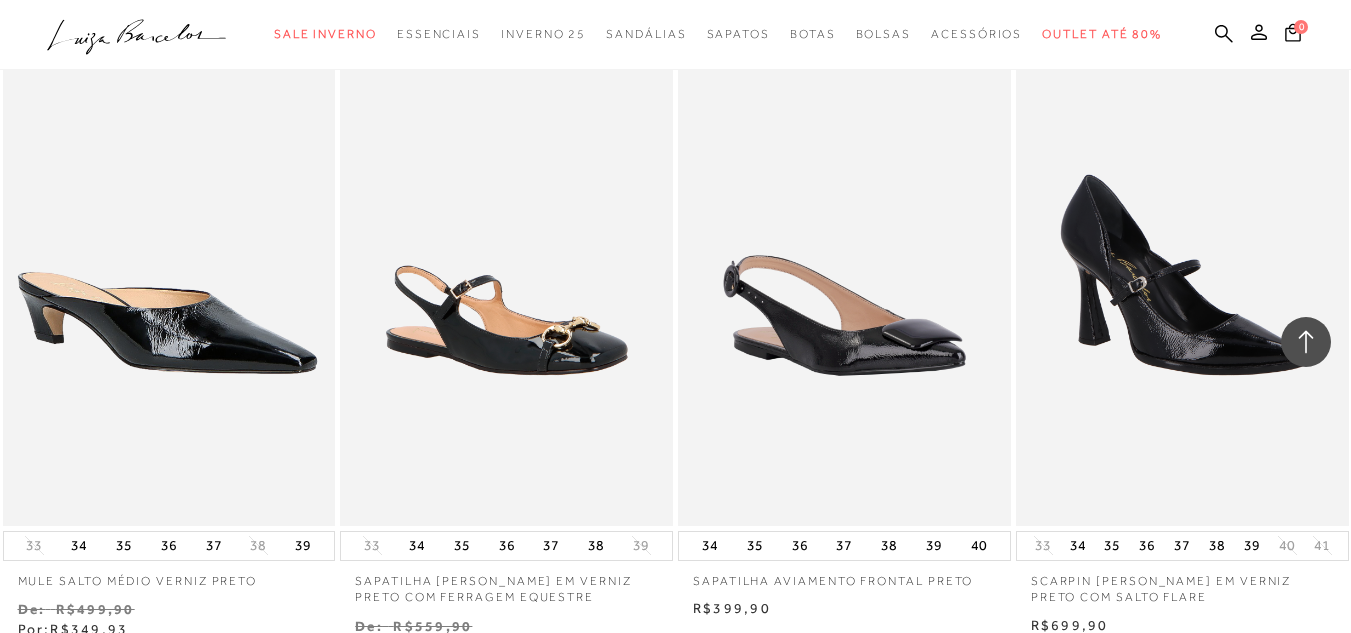 scroll, scrollTop: 11843, scrollLeft: 0, axis: vertical 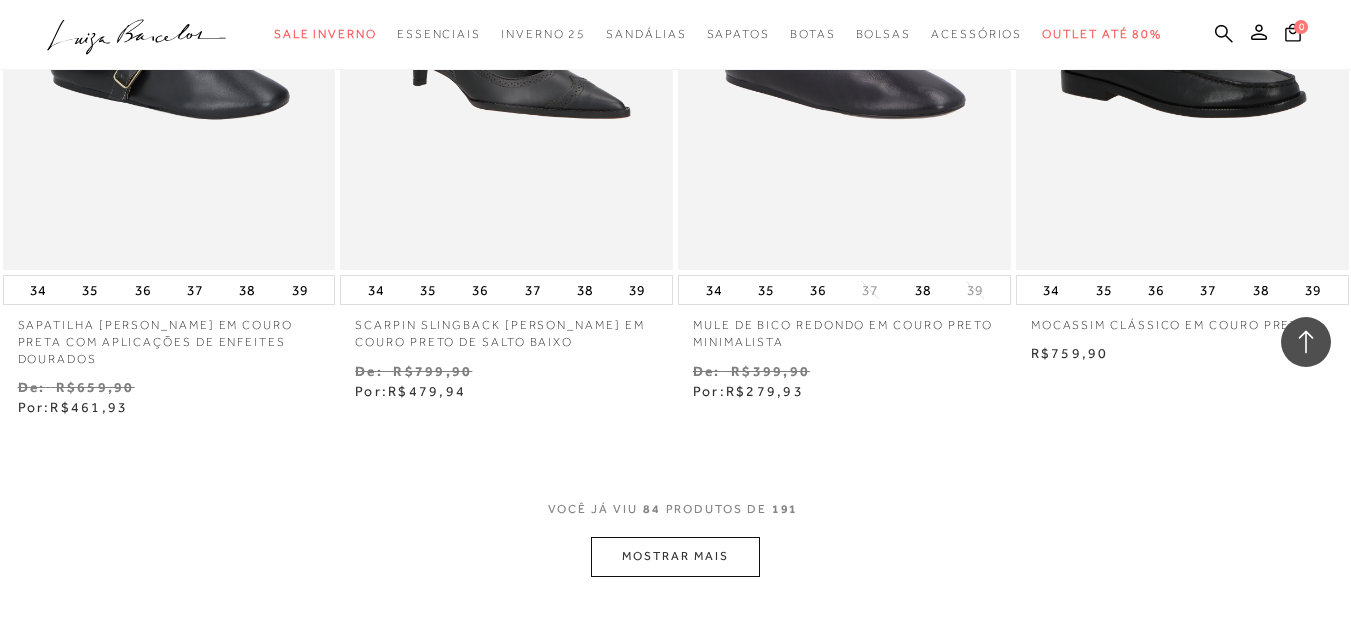 click on "MOSTRAR MAIS" at bounding box center (675, 556) 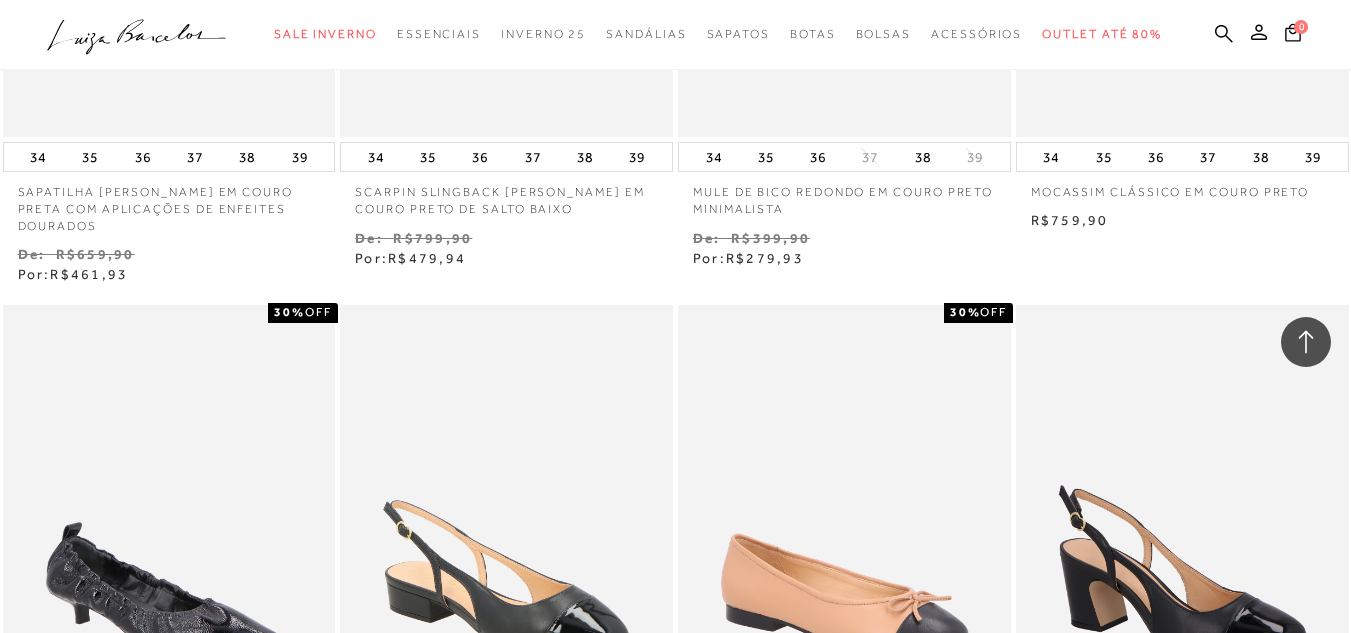 scroll, scrollTop: 13644, scrollLeft: 0, axis: vertical 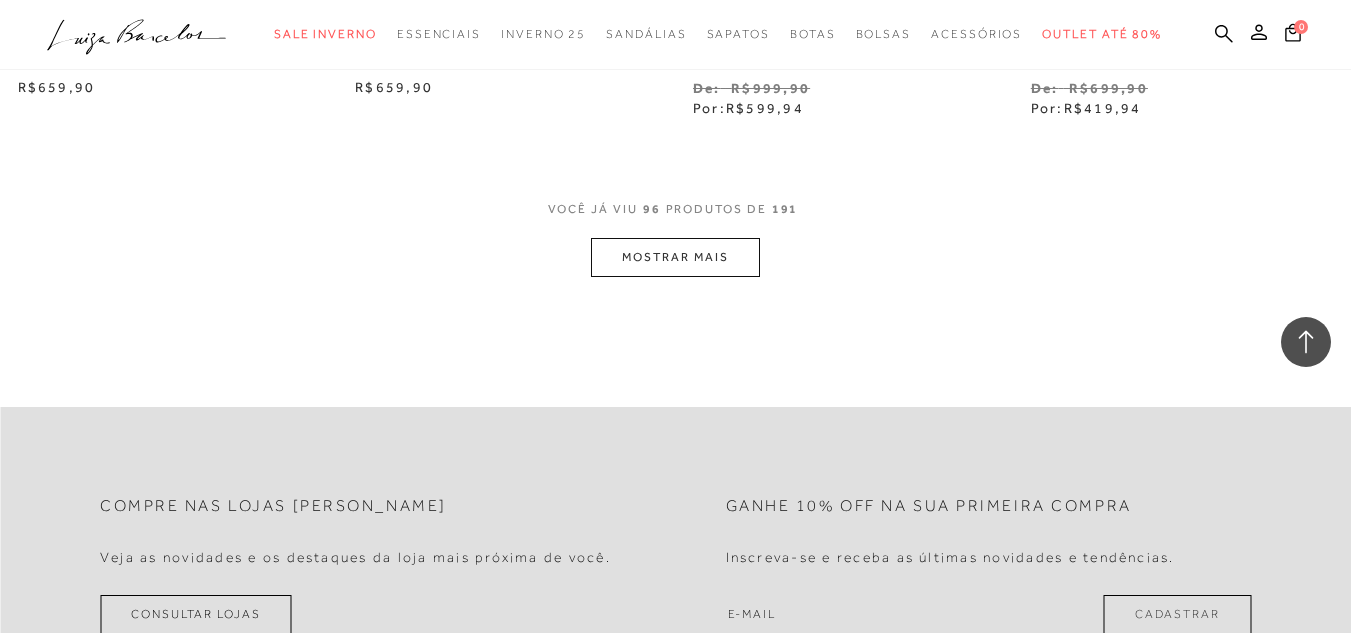 click on "MOSTRAR MAIS" at bounding box center (675, 257) 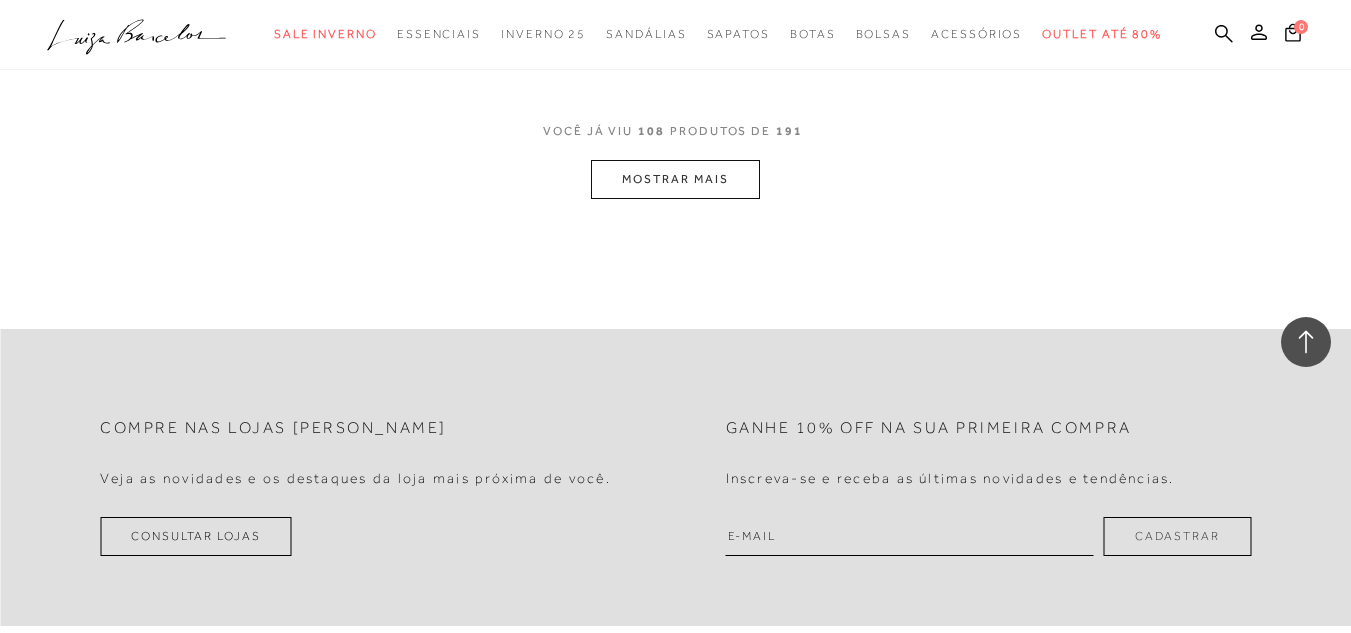 scroll, scrollTop: 17698, scrollLeft: 0, axis: vertical 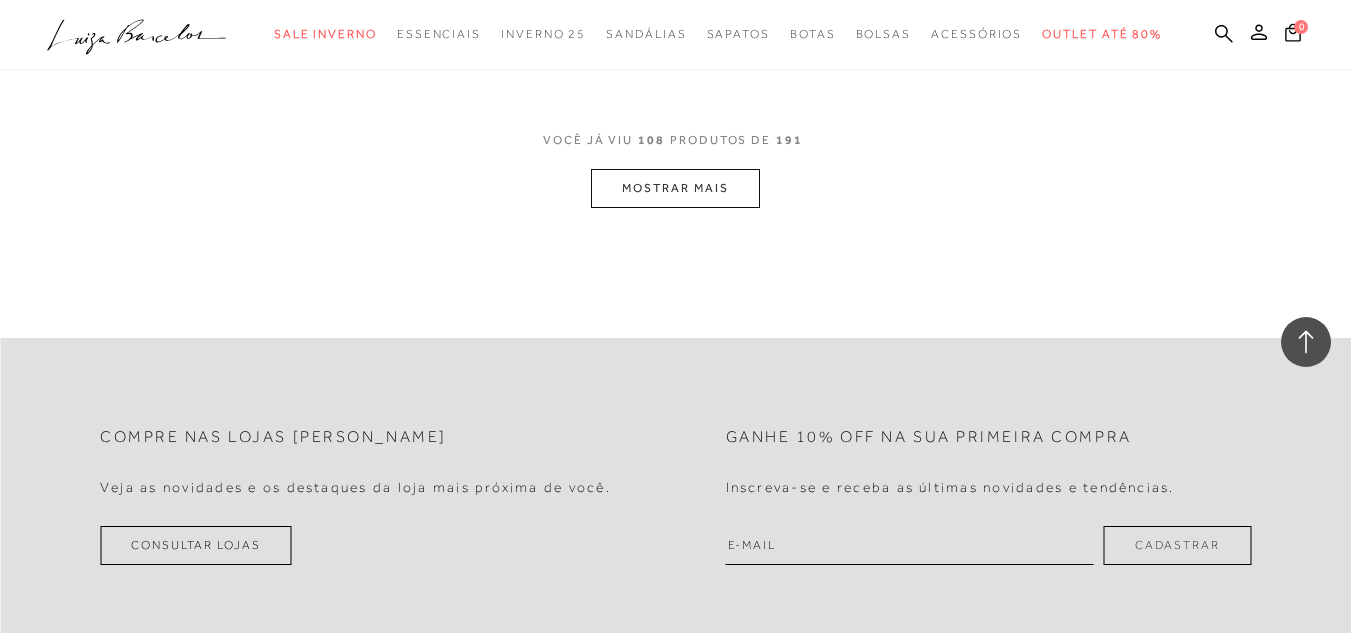 click on "MOSTRAR MAIS" at bounding box center [675, 188] 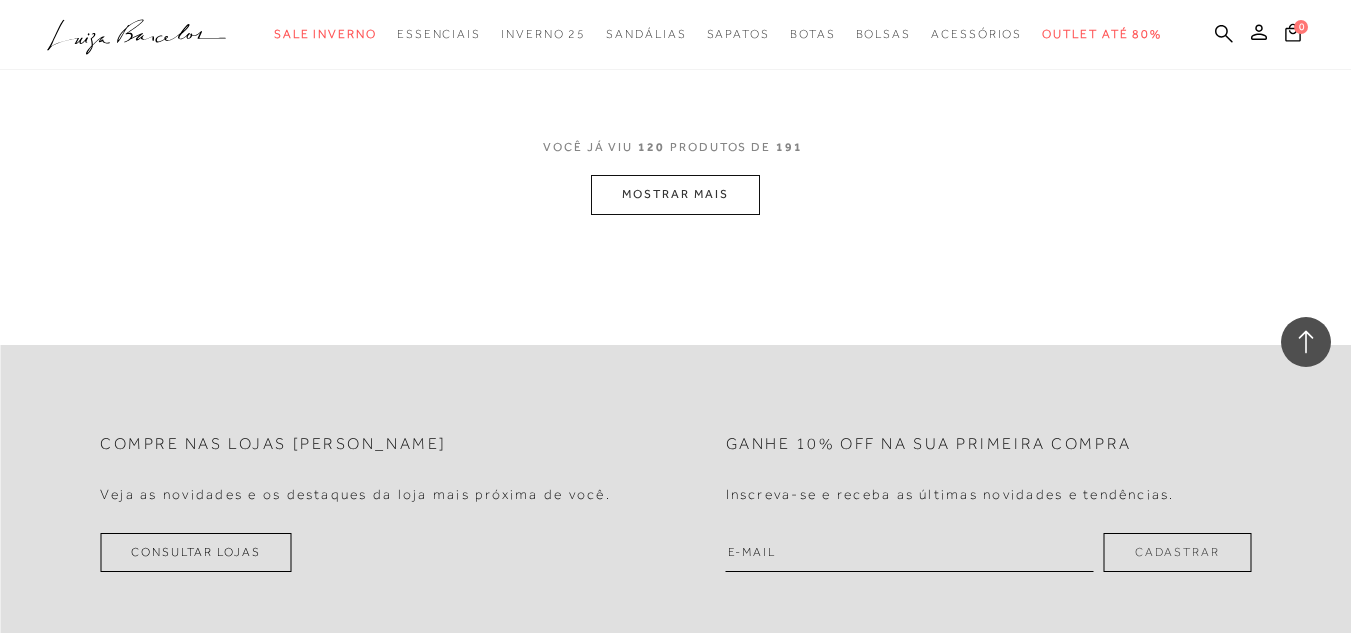scroll, scrollTop: 19712, scrollLeft: 0, axis: vertical 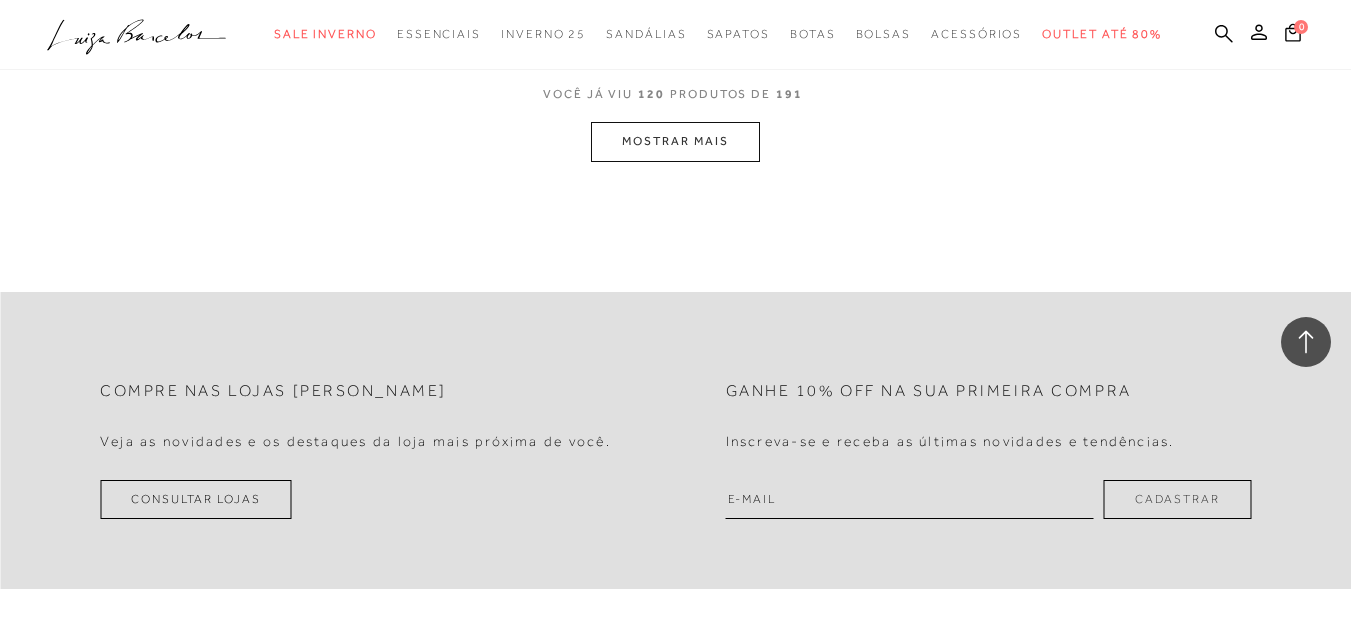 click on "MOSTRAR MAIS" at bounding box center [675, 141] 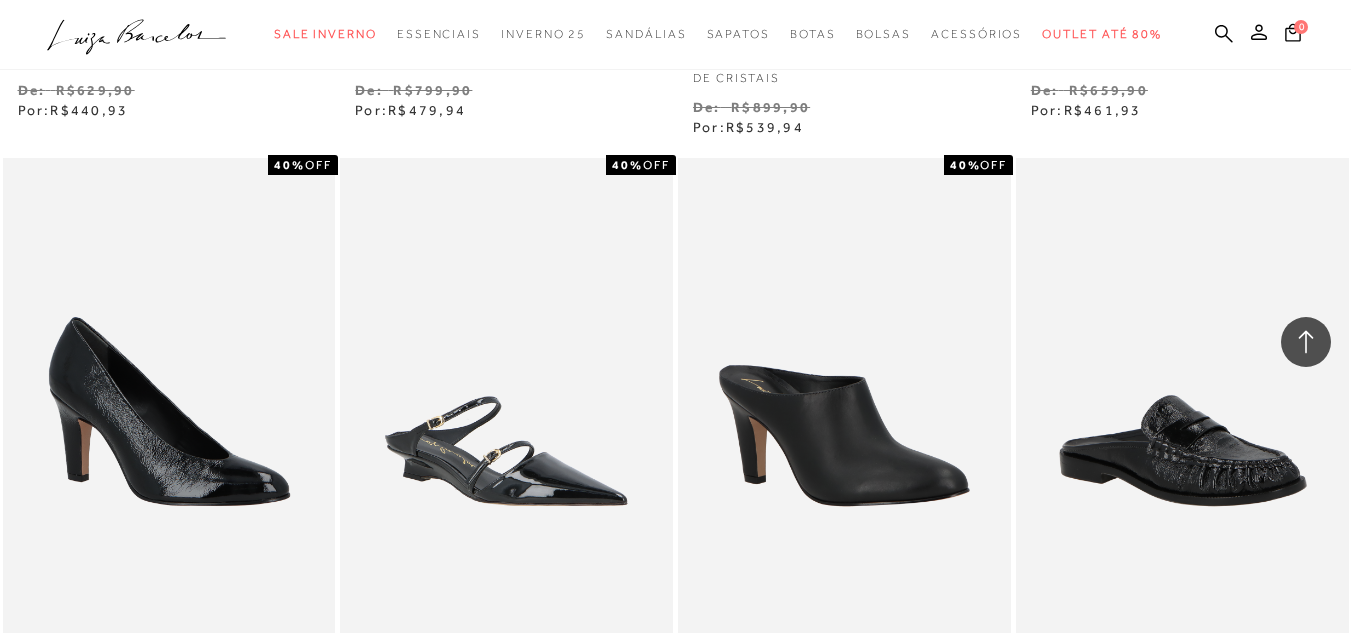 scroll, scrollTop: 1052, scrollLeft: 0, axis: vertical 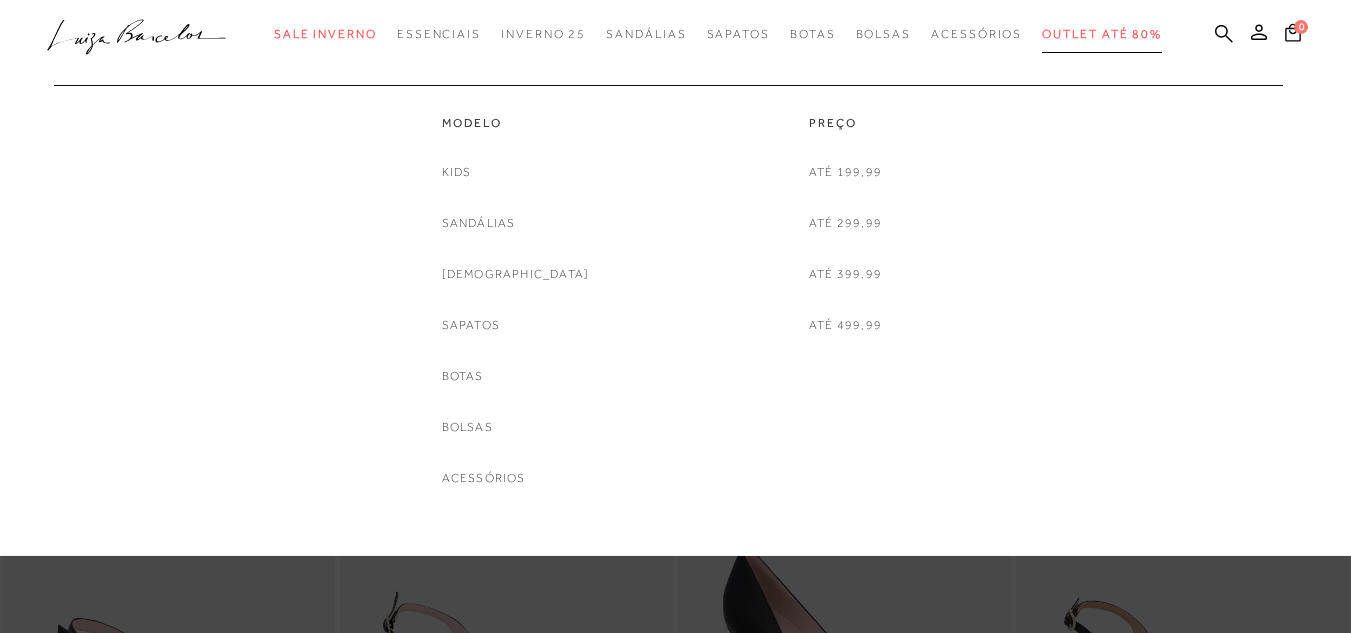 click on "Outlet até 80%" at bounding box center [1102, 34] 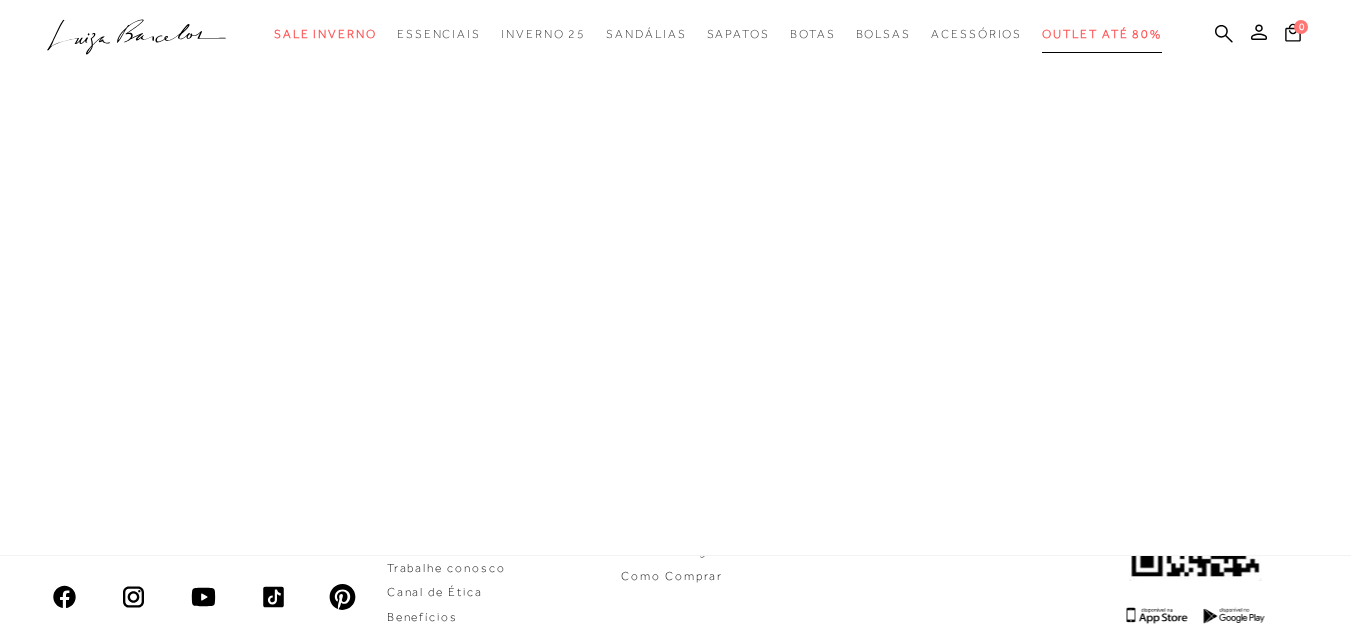 scroll, scrollTop: 0, scrollLeft: 0, axis: both 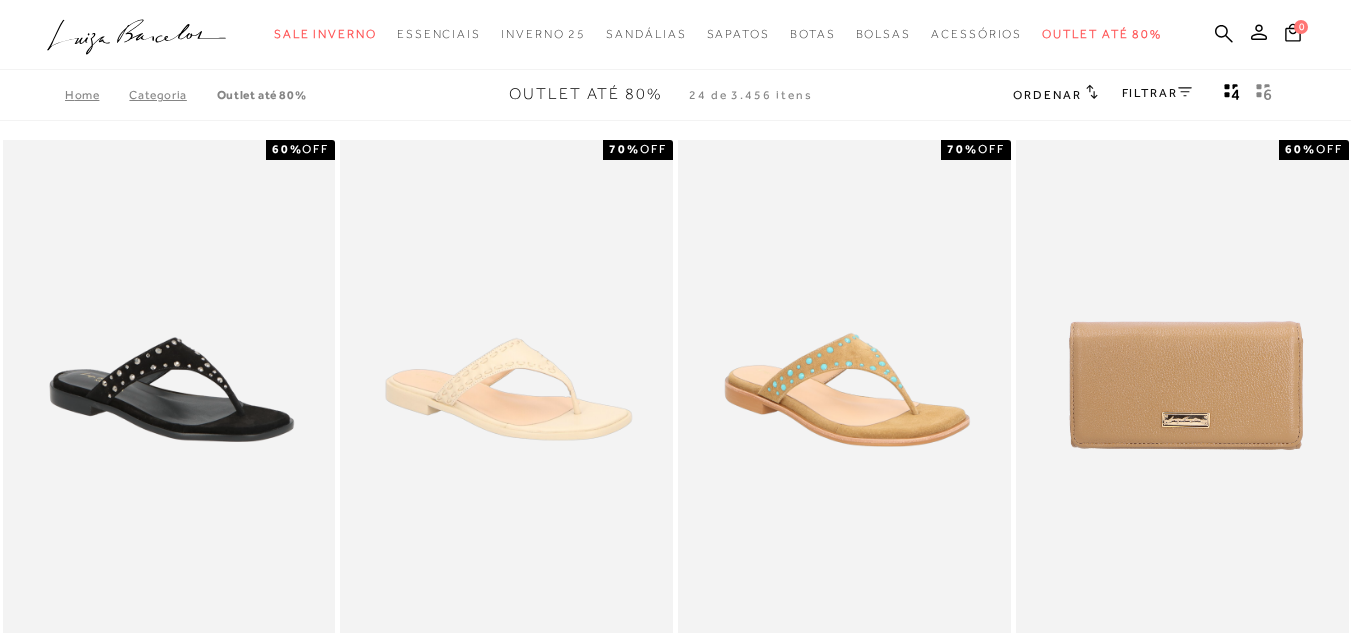 click 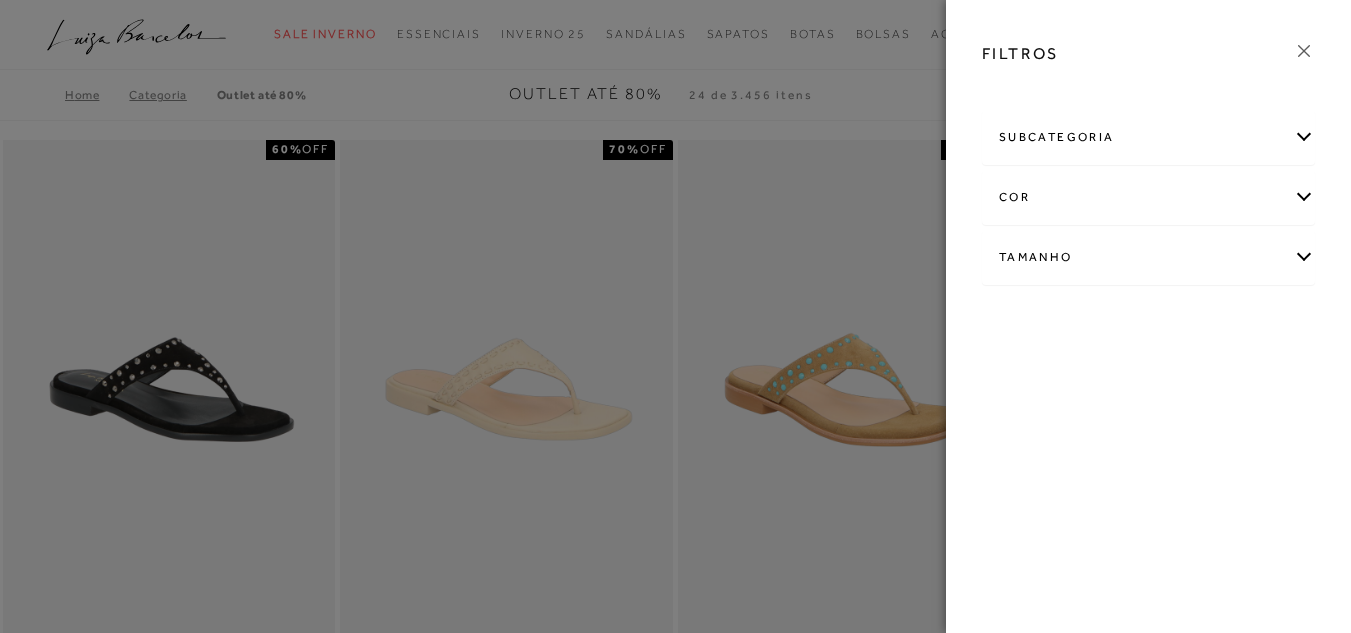 click on "cor" at bounding box center [1148, 197] 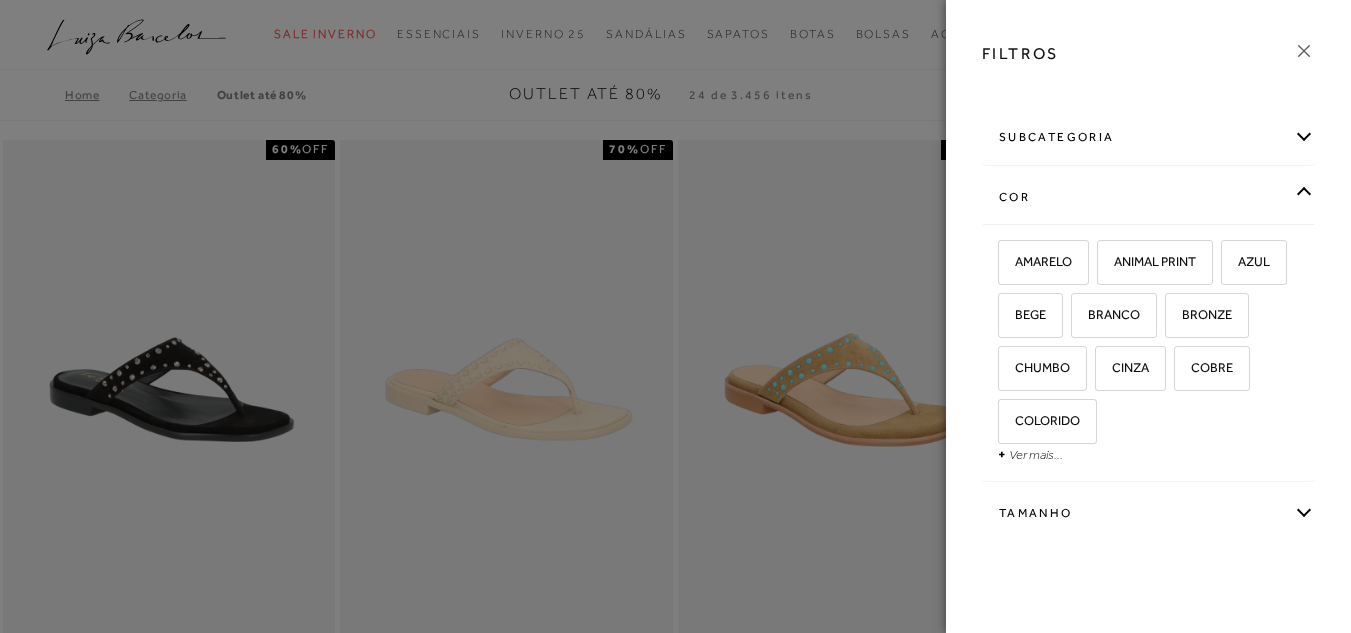 scroll, scrollTop: 38, scrollLeft: 0, axis: vertical 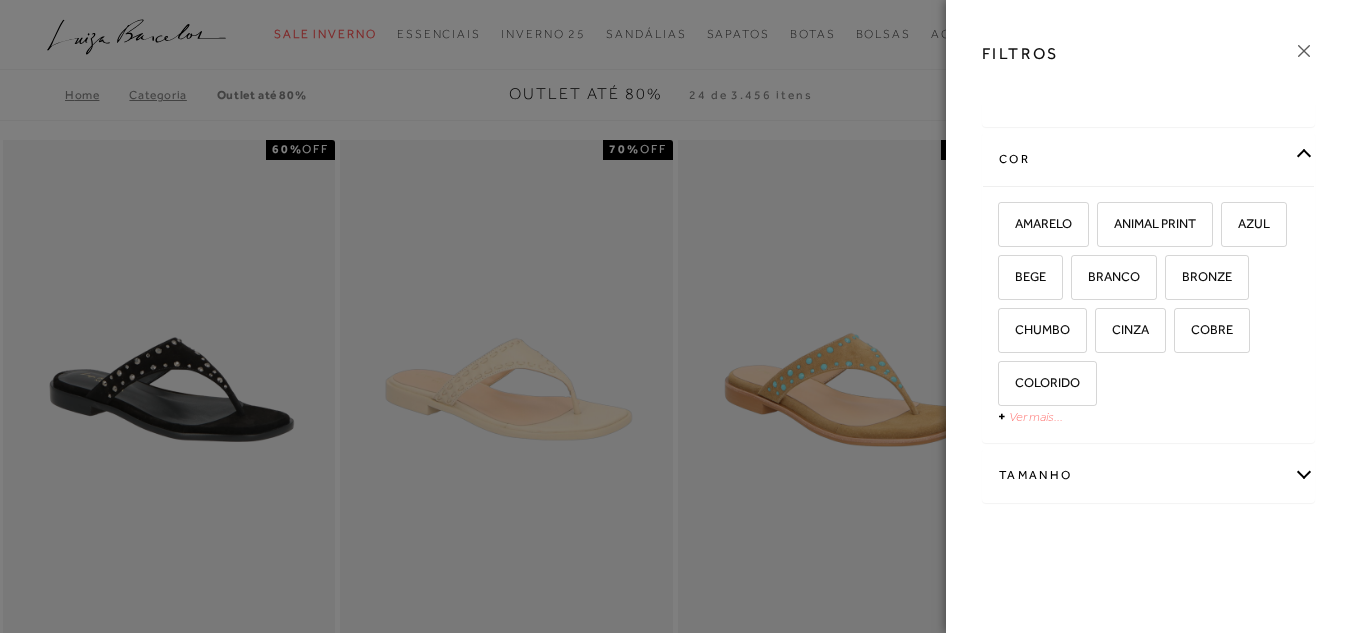 click on "Ver mais..." at bounding box center (1036, 416) 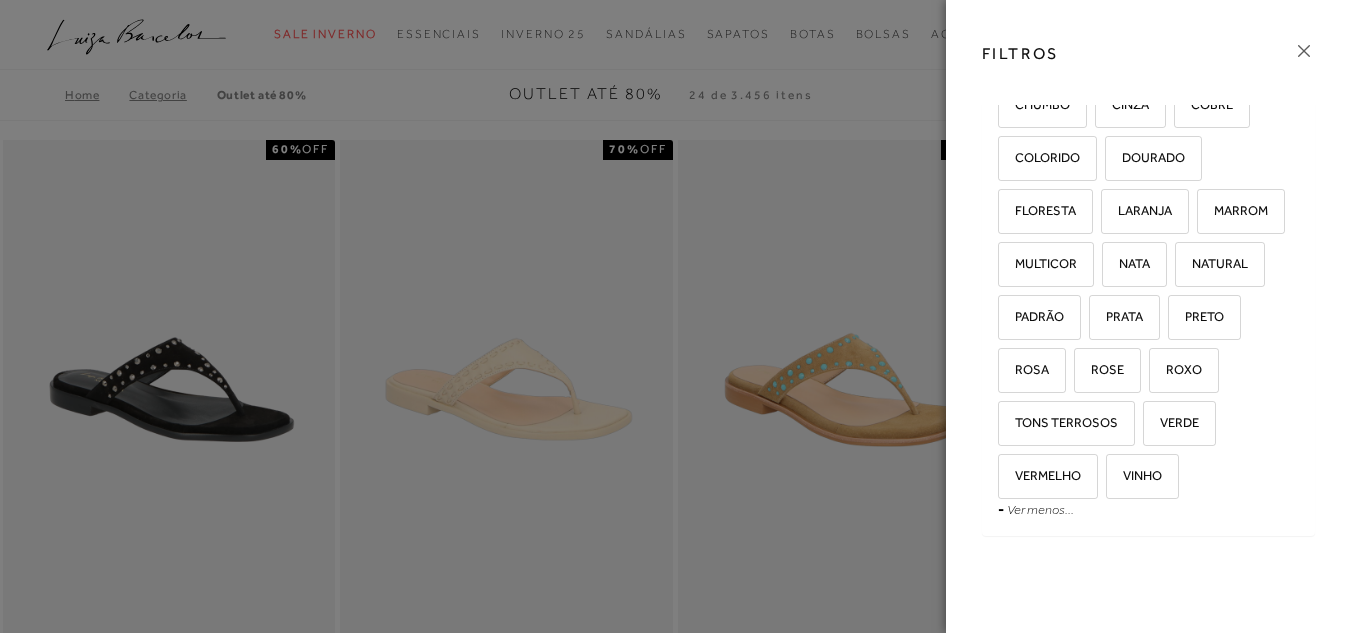 scroll, scrollTop: 284, scrollLeft: 0, axis: vertical 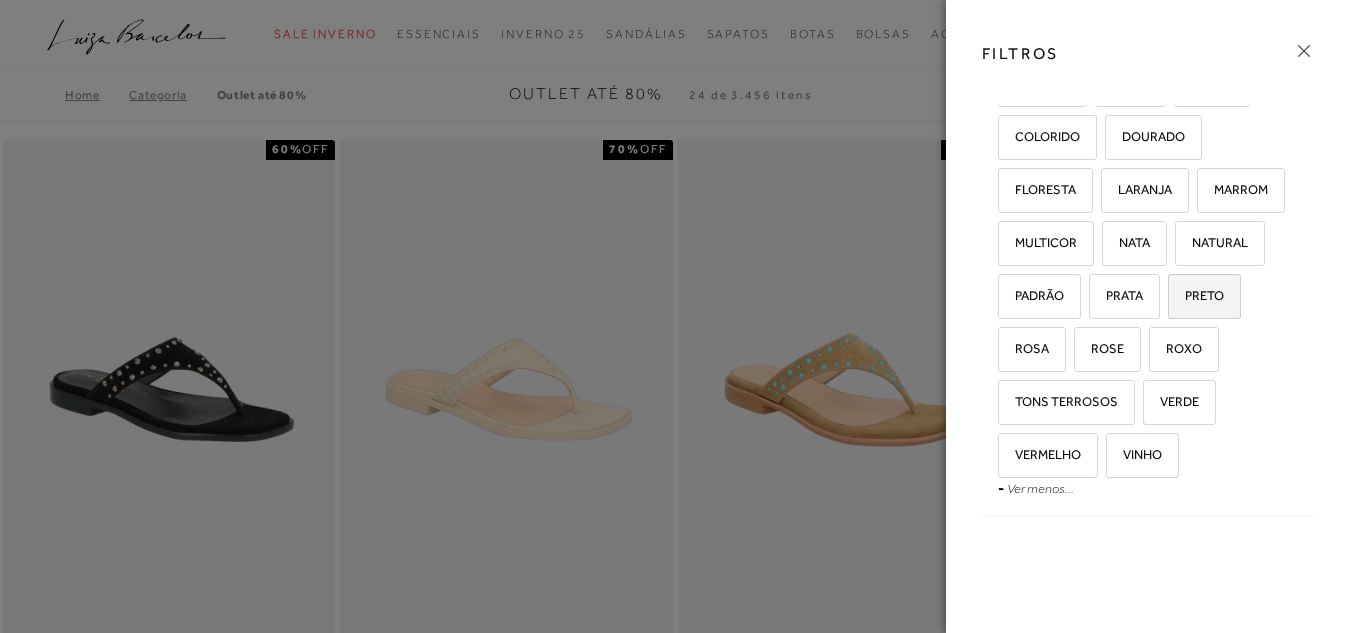 click on "PRETO" at bounding box center (1197, 295) 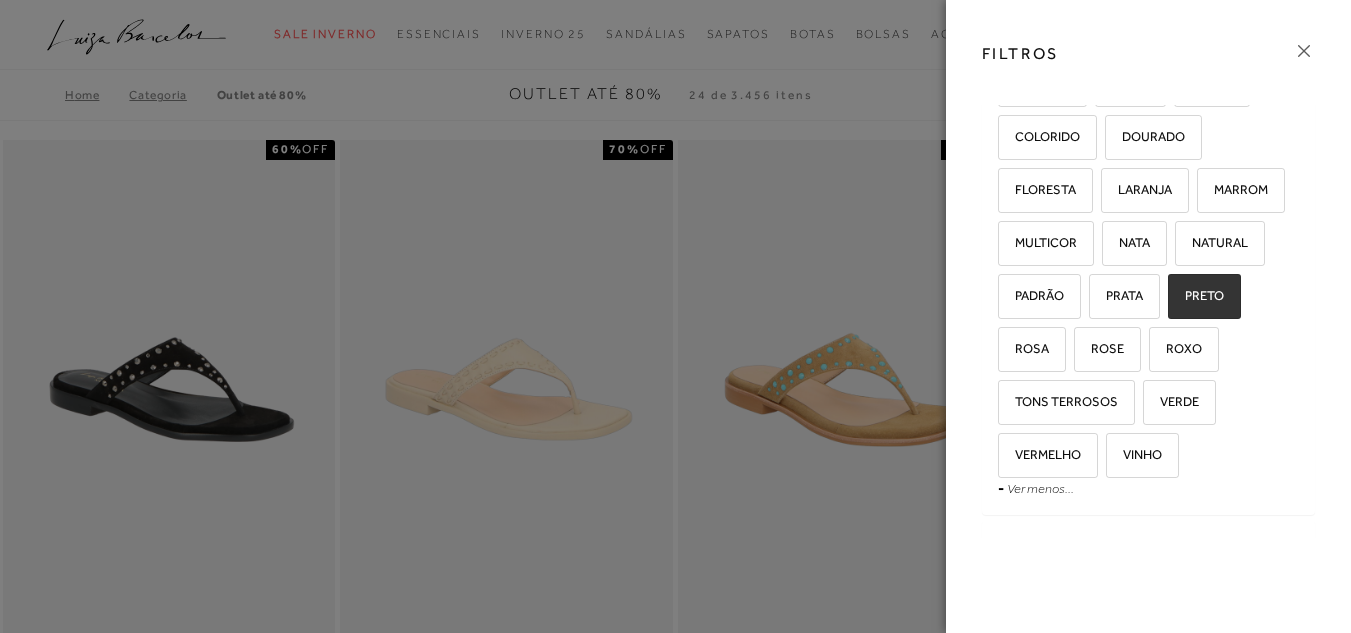 checkbox on "true" 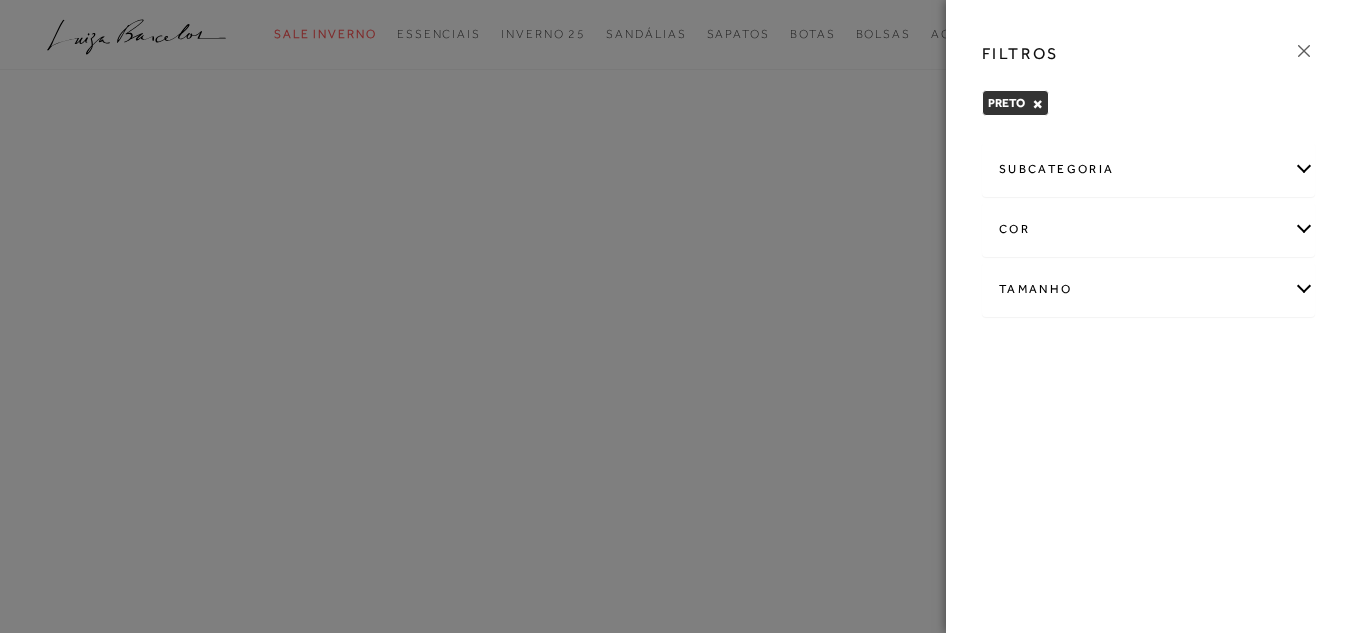 click on "Tamanho" at bounding box center [1148, 289] 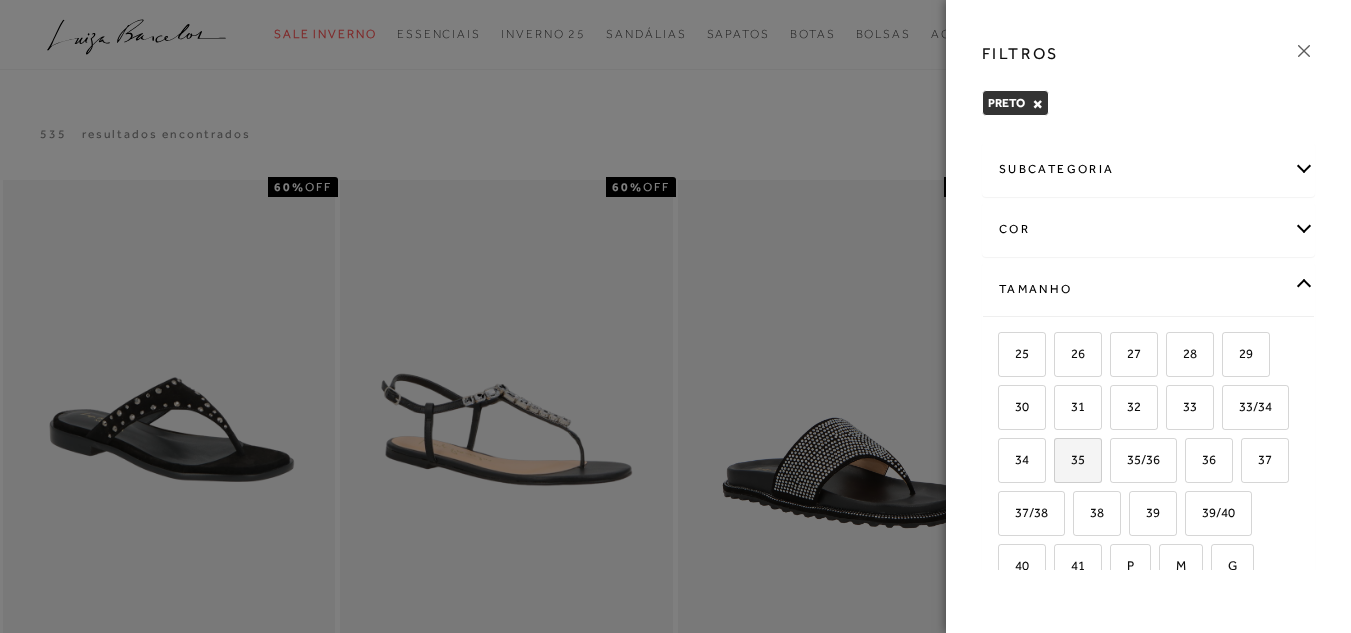 click on "35" at bounding box center [1078, 460] 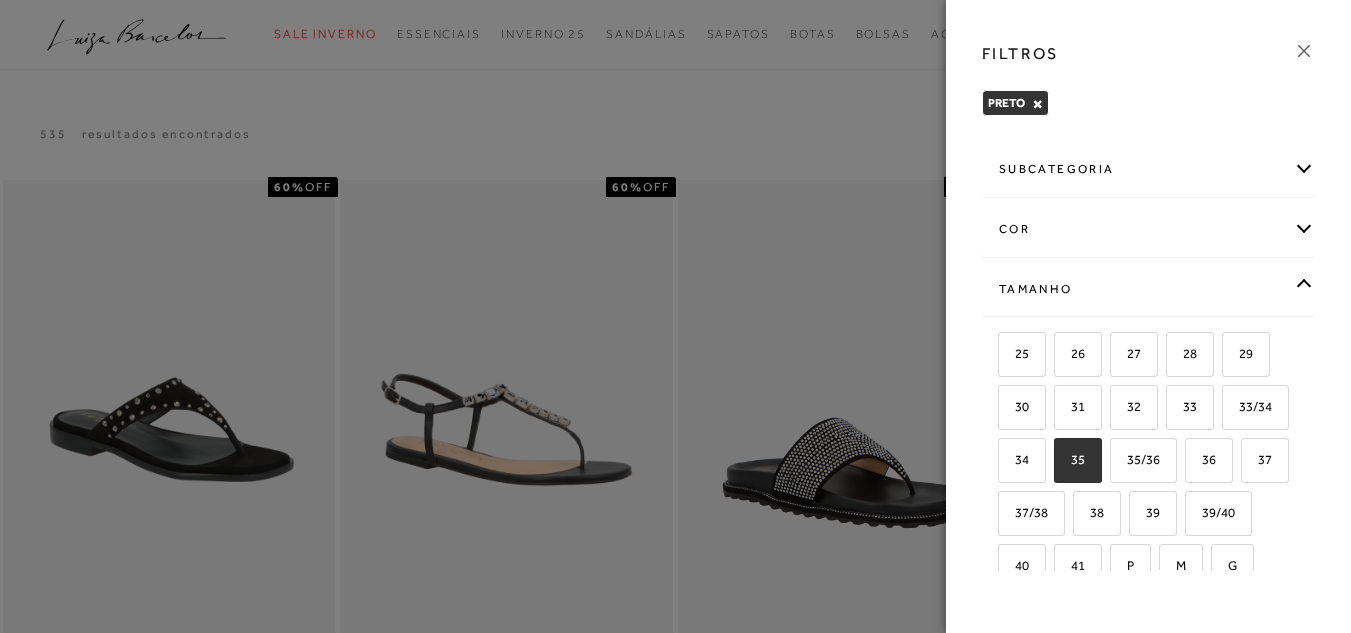 checkbox on "true" 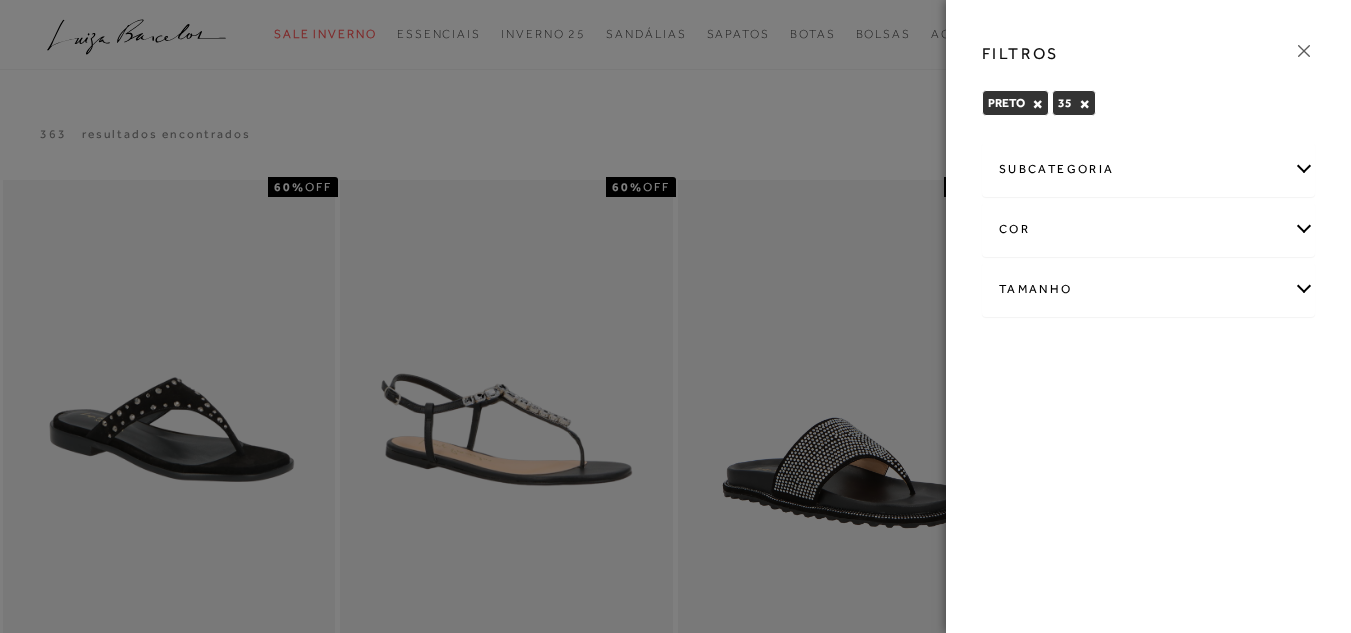 click on "FILTROS
PRETO
×
35
×
Limpar todos os refinamentos
subcategoria
Modelo Preço cor AZUL" at bounding box center [1148, 316] 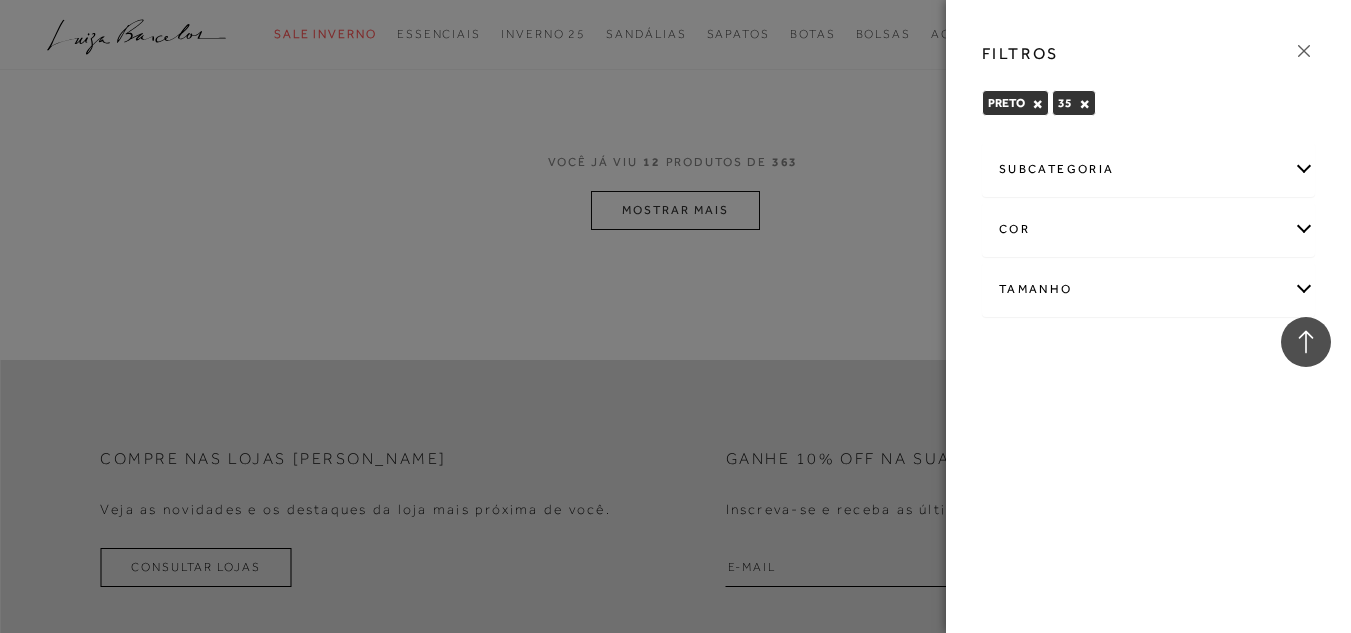 scroll, scrollTop: 1875, scrollLeft: 0, axis: vertical 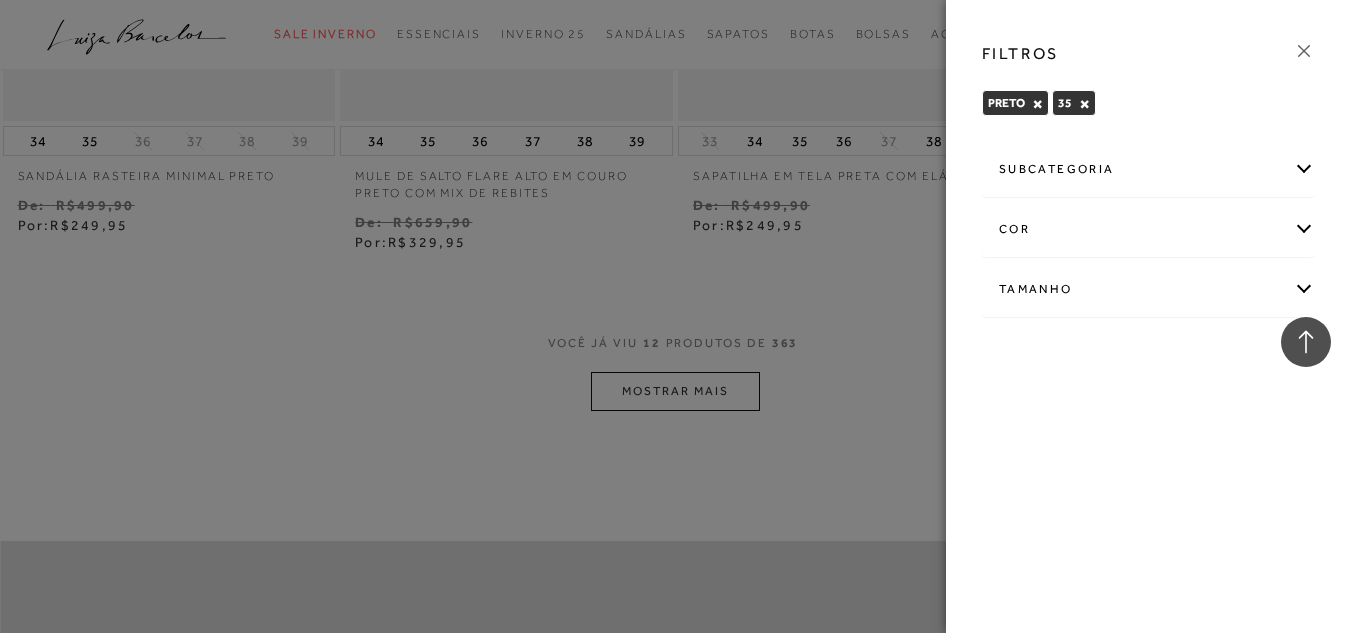 click at bounding box center (675, 316) 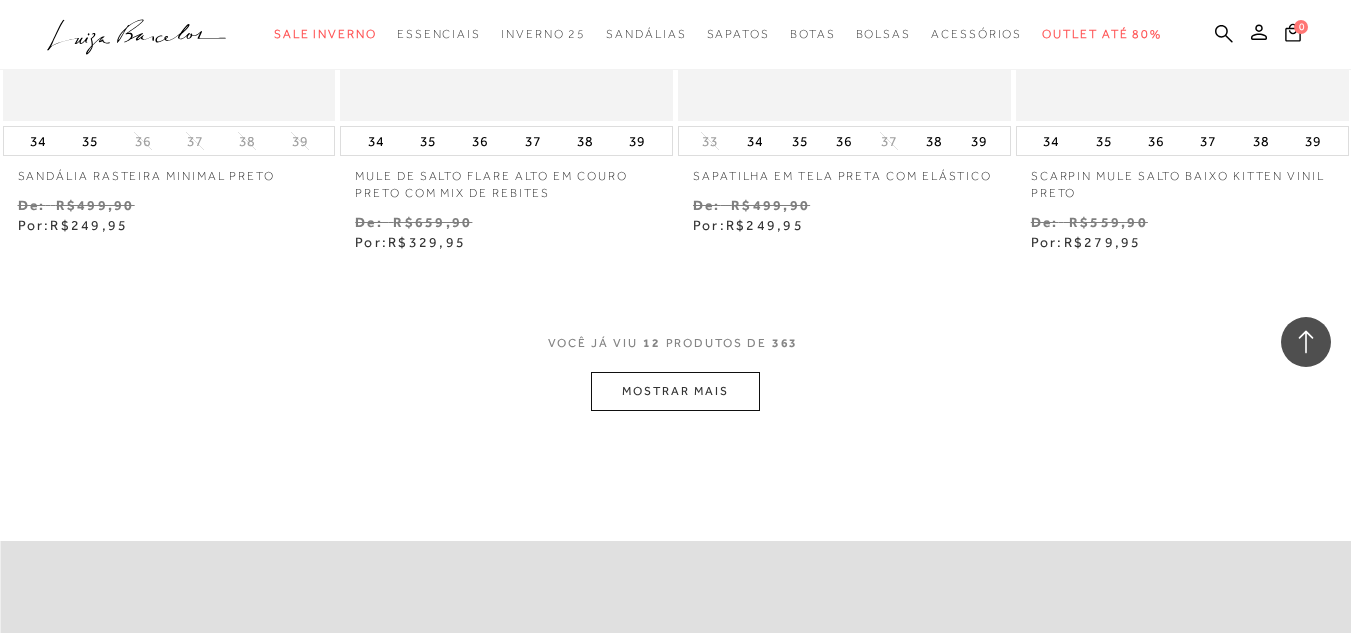 click on "MOSTRAR MAIS" at bounding box center [675, 391] 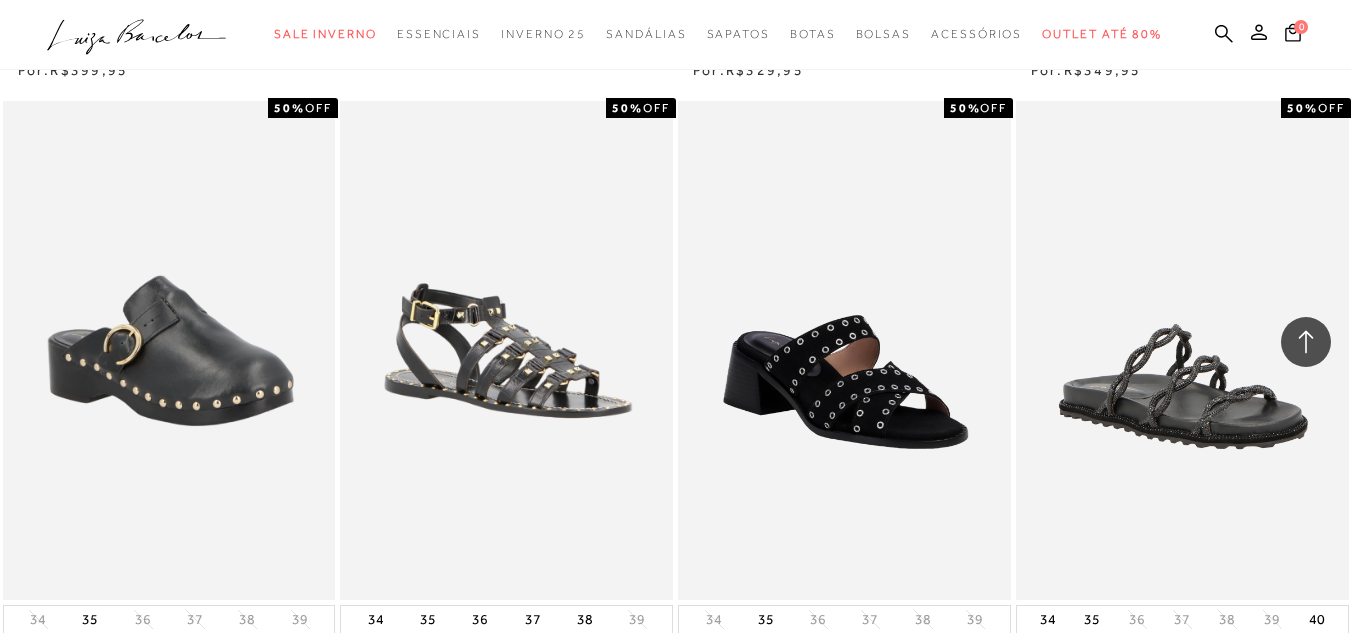 scroll, scrollTop: 2706, scrollLeft: 0, axis: vertical 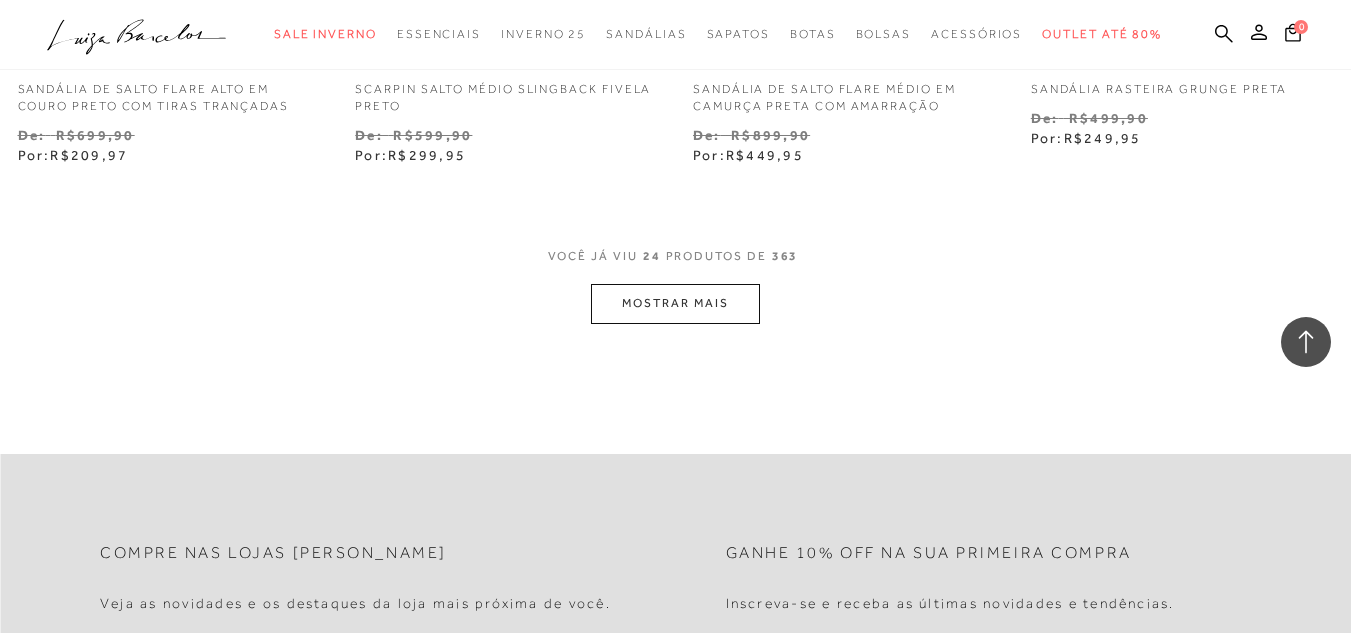 click on "MOSTRAR MAIS" at bounding box center (675, 303) 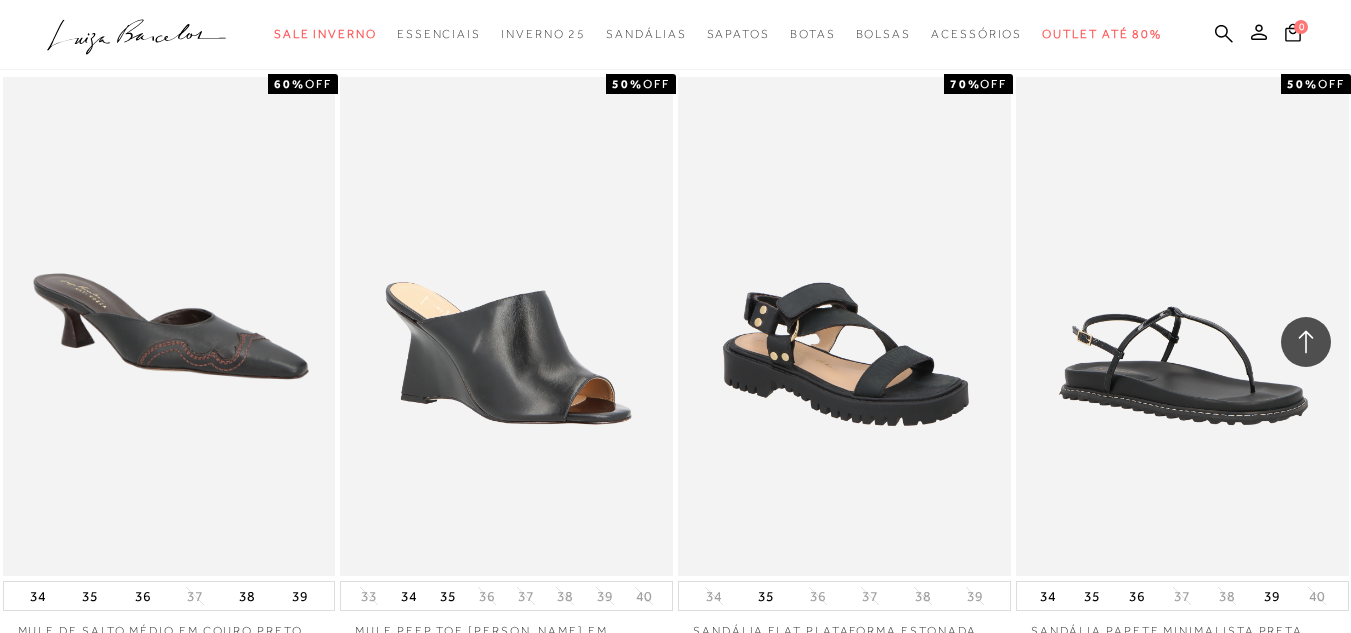 scroll, scrollTop: 5346, scrollLeft: 0, axis: vertical 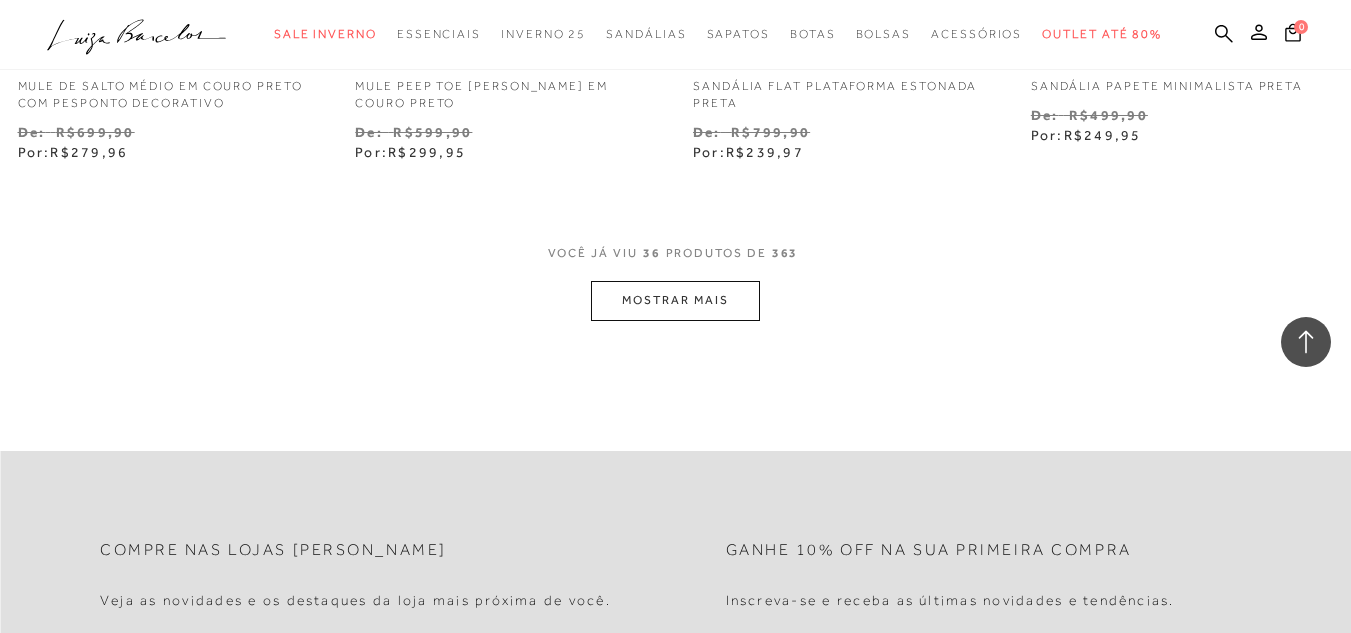 click on "MOSTRAR MAIS" at bounding box center (675, 300) 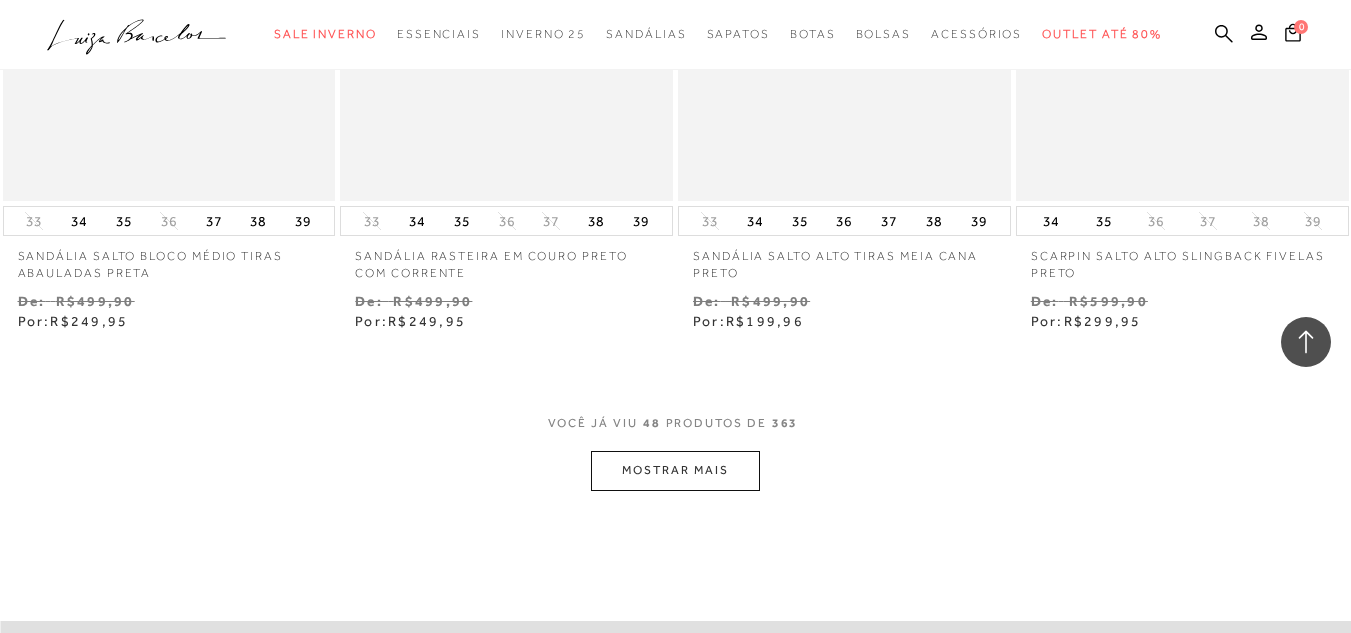 scroll, scrollTop: 7558, scrollLeft: 0, axis: vertical 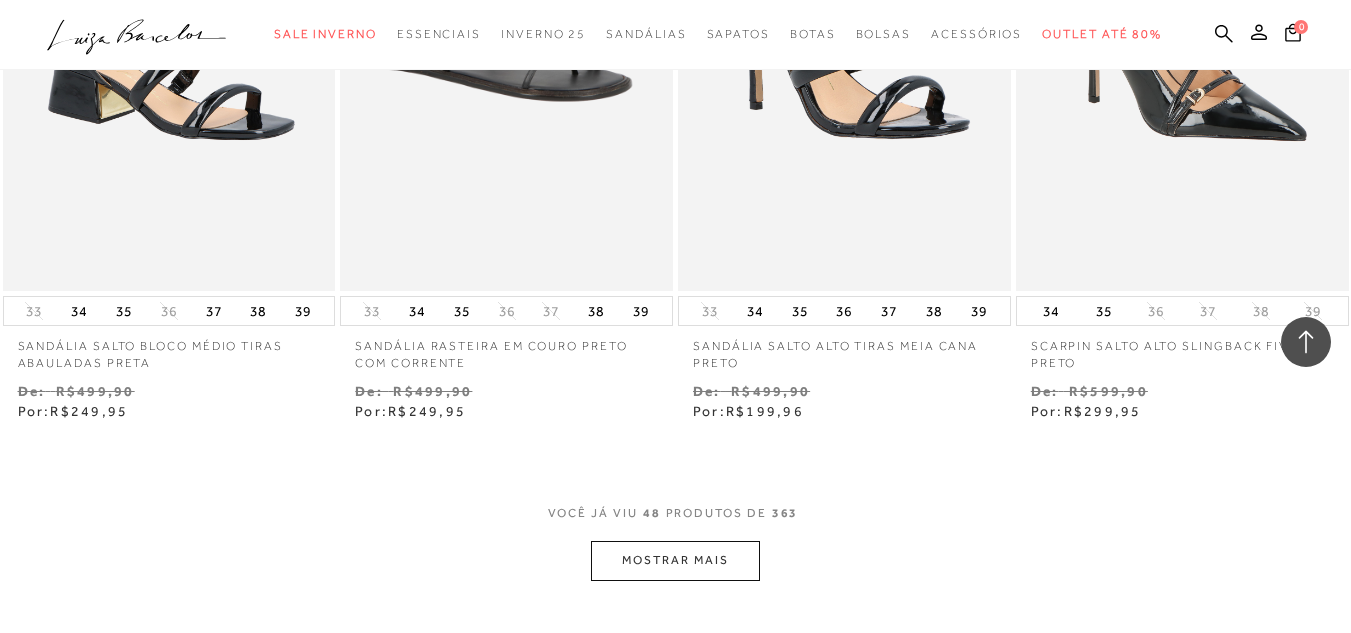 click on "MOSTRAR MAIS" at bounding box center [675, 560] 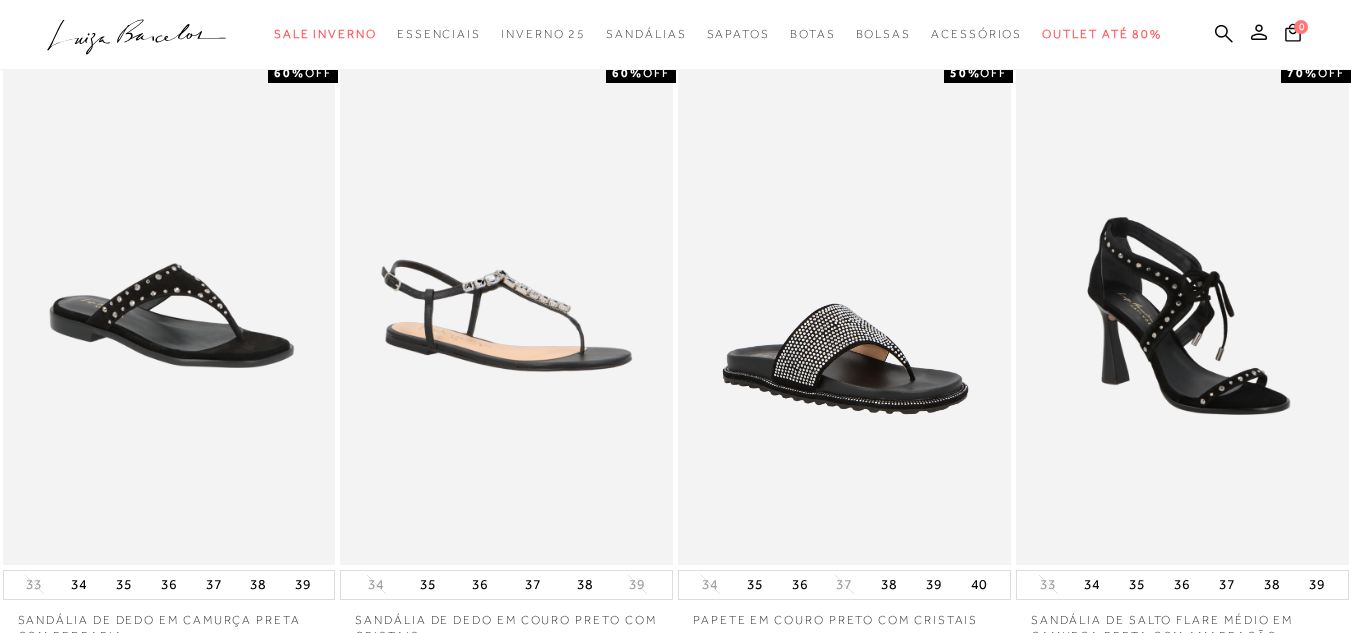 scroll, scrollTop: 0, scrollLeft: 0, axis: both 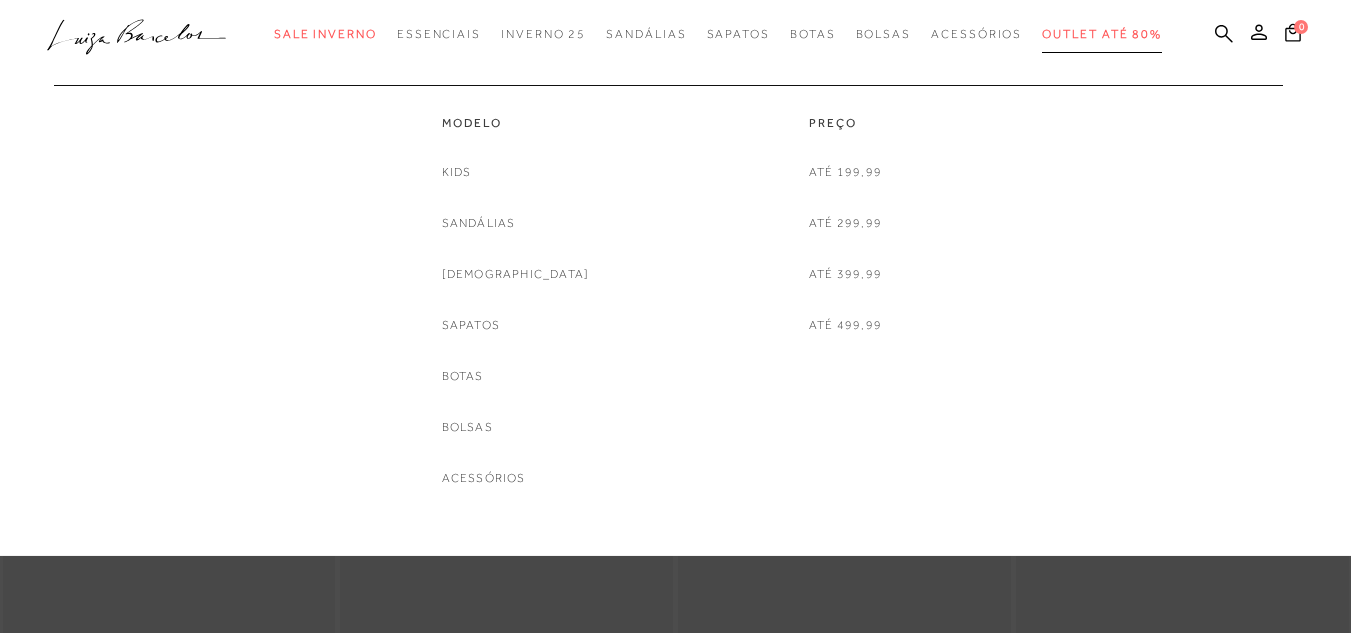click on "Outlet até 80%" at bounding box center [1102, 34] 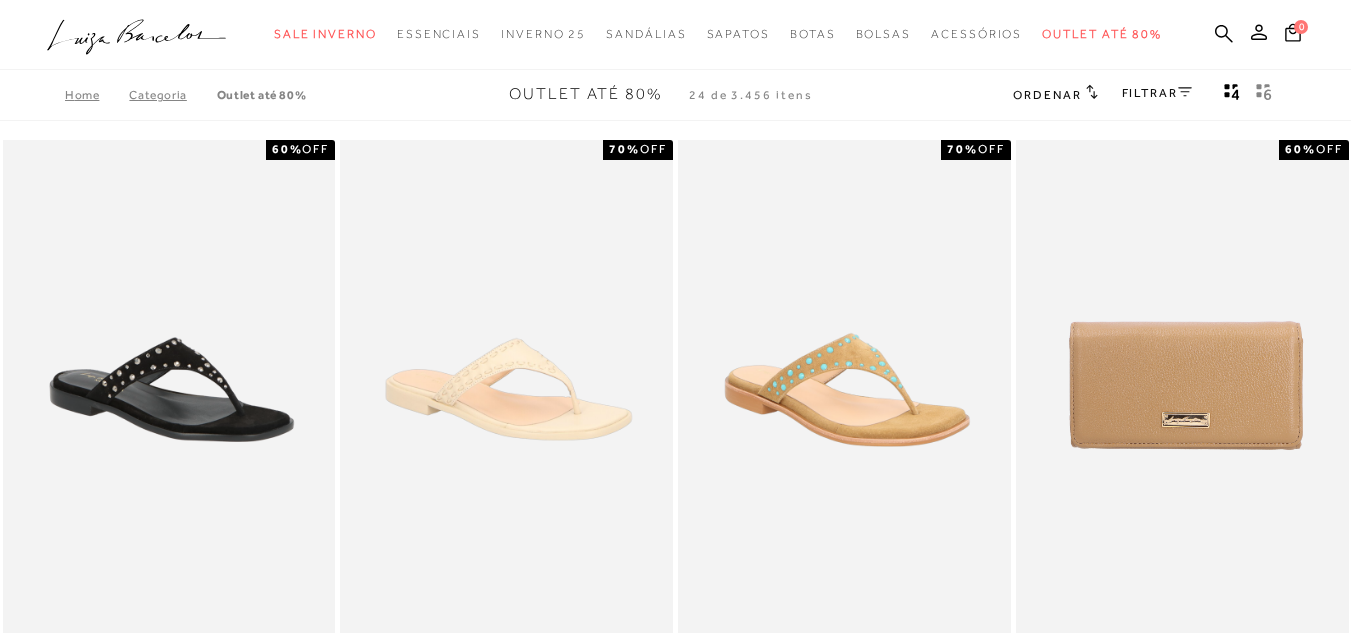 scroll, scrollTop: 0, scrollLeft: 0, axis: both 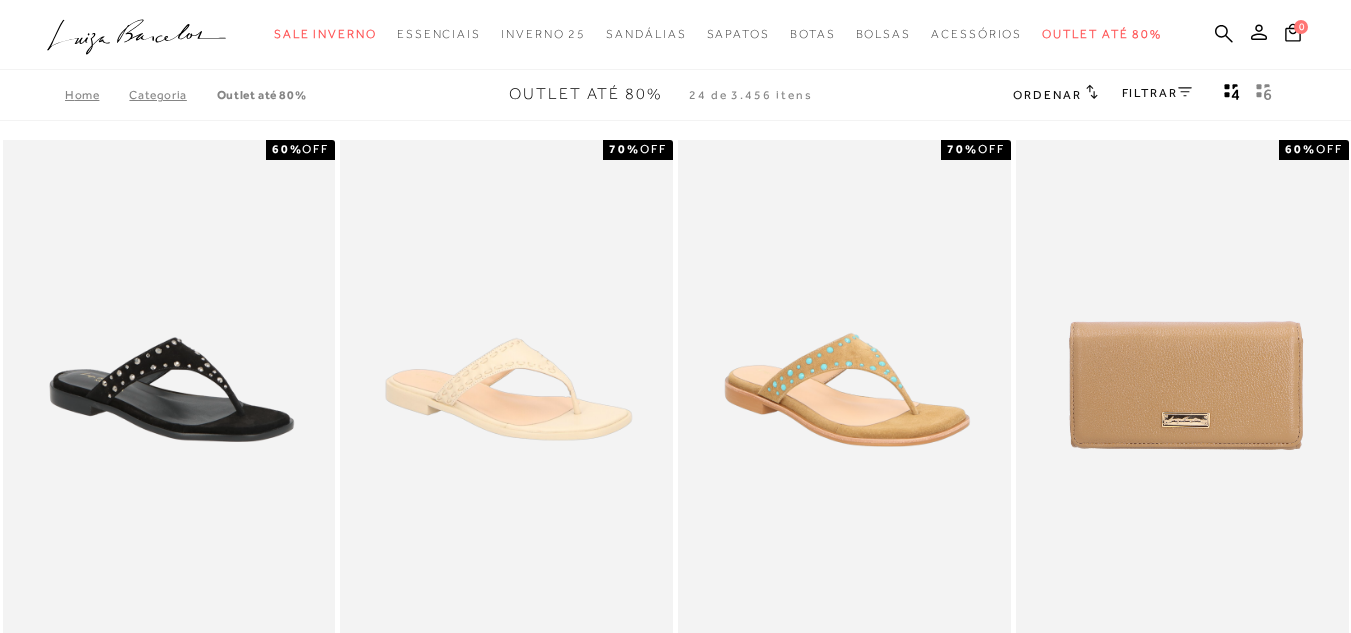 click 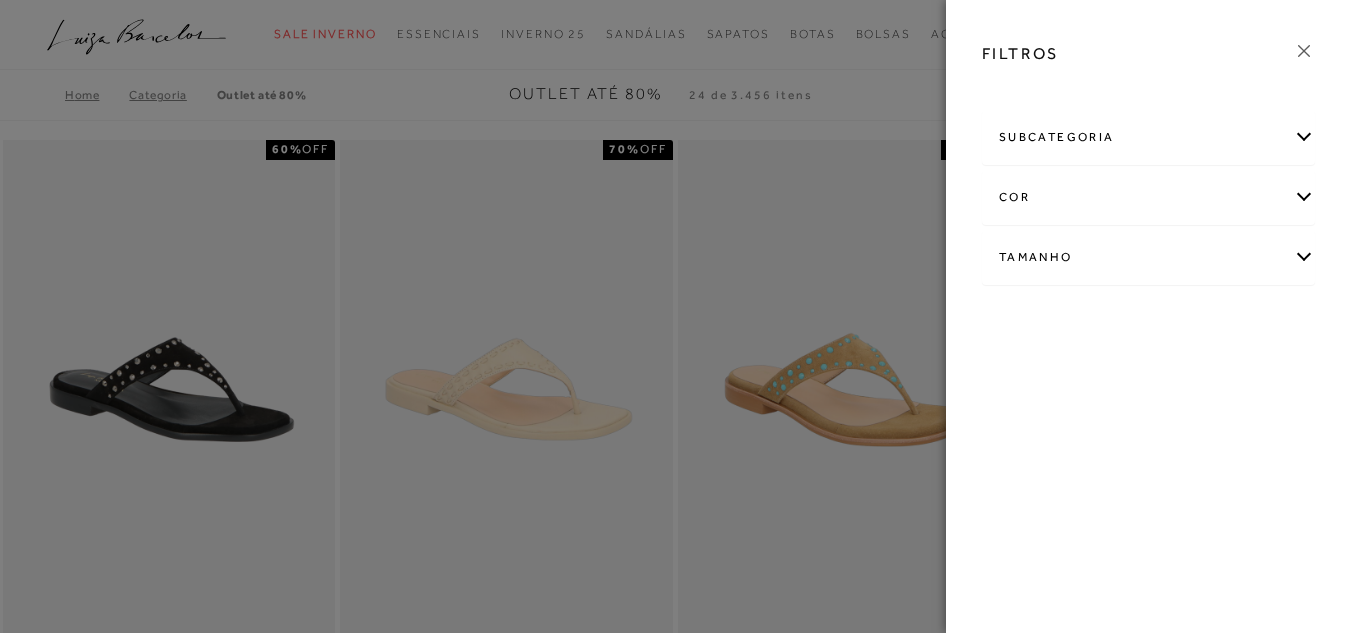 click on "subcategoria" at bounding box center [1148, 137] 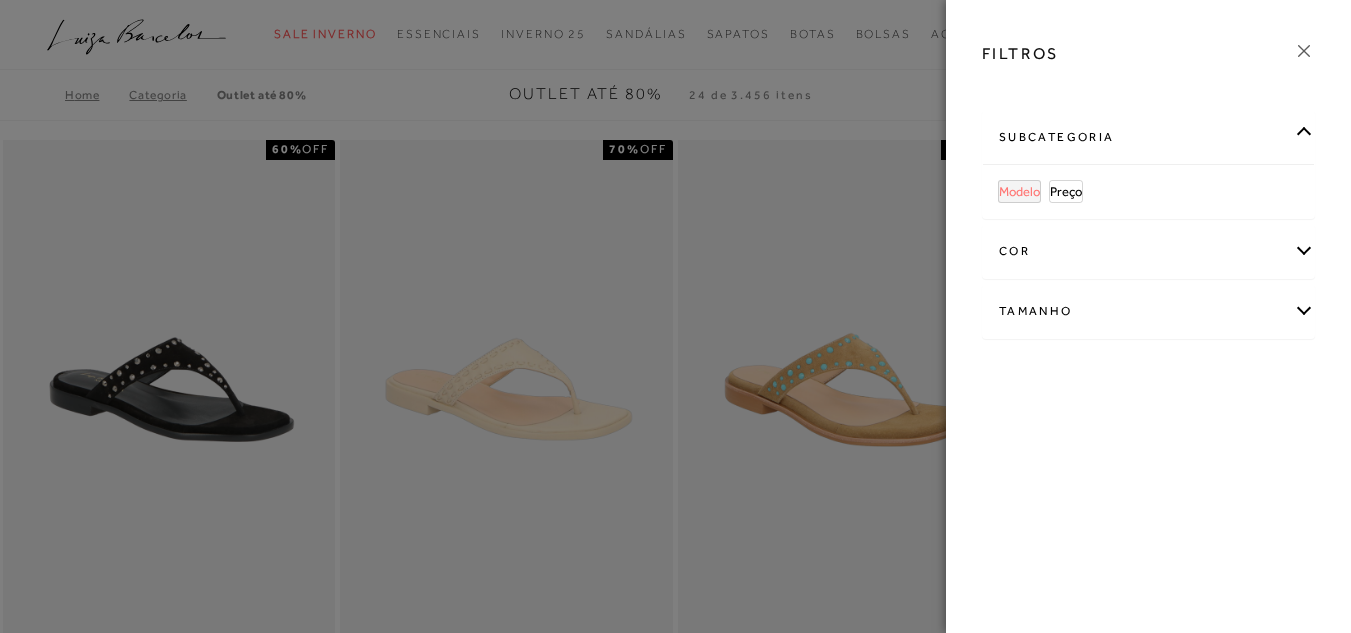 click on "Modelo" at bounding box center (1019, 191) 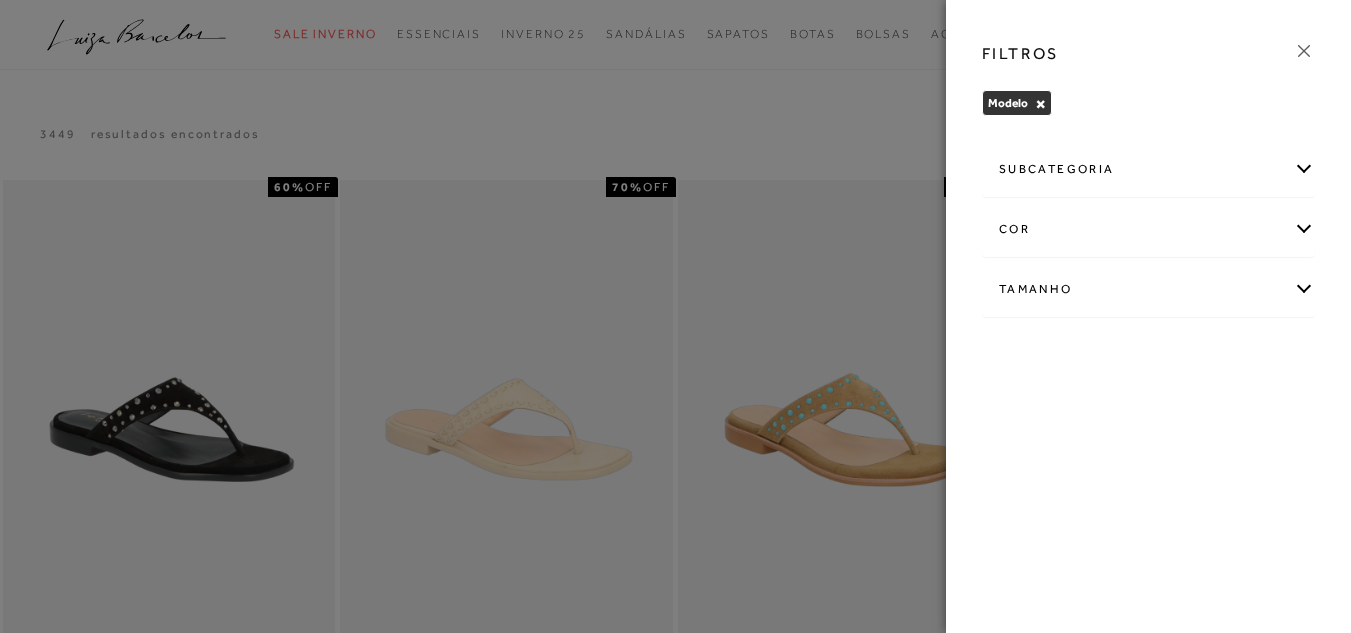 click on "cor" at bounding box center [1148, 229] 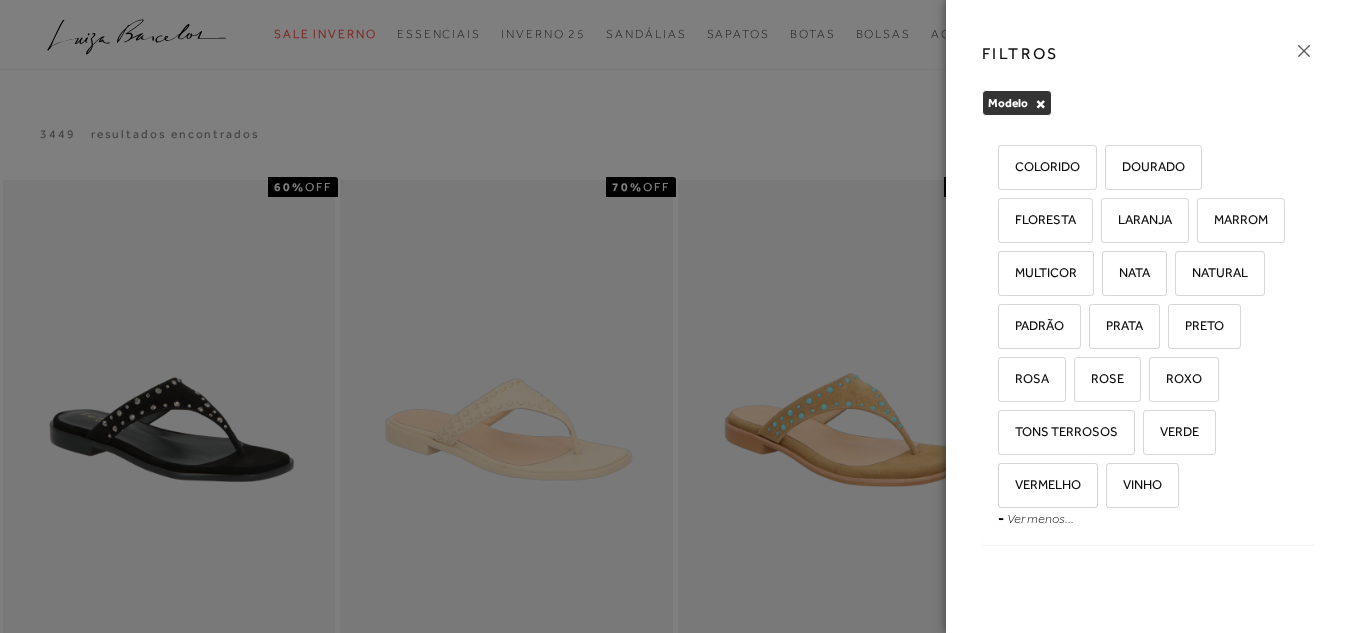 scroll, scrollTop: 288, scrollLeft: 0, axis: vertical 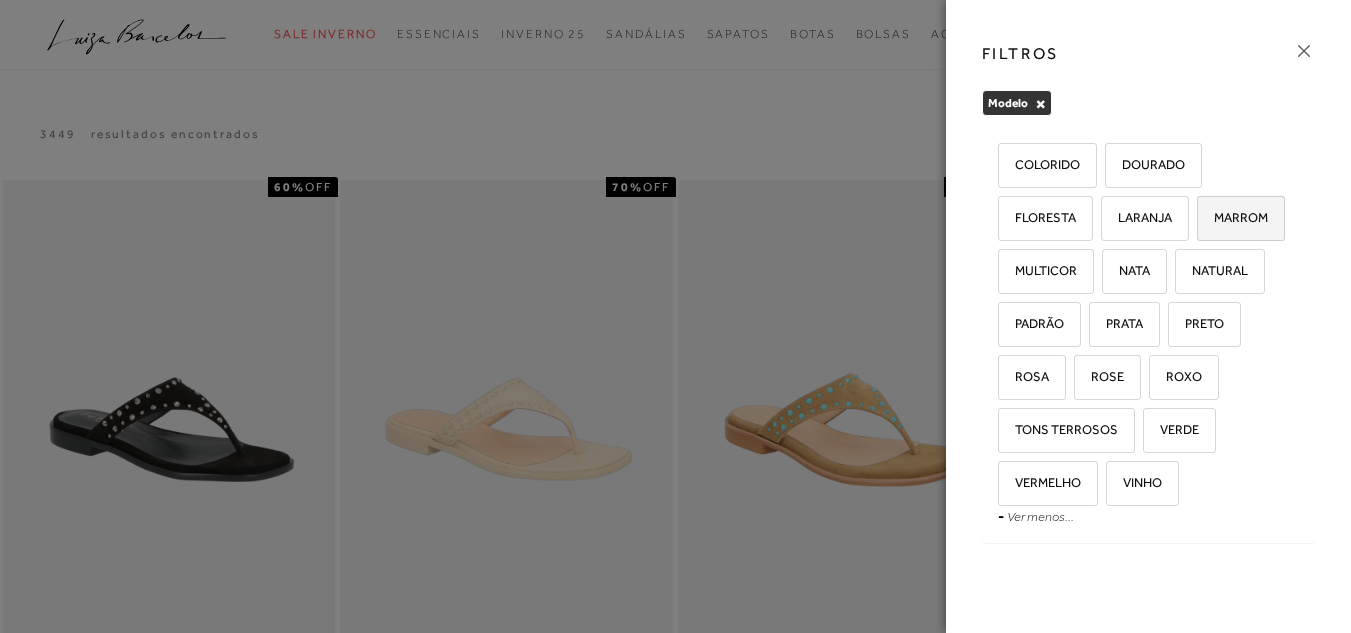 click on "MARROM" at bounding box center [1233, 217] 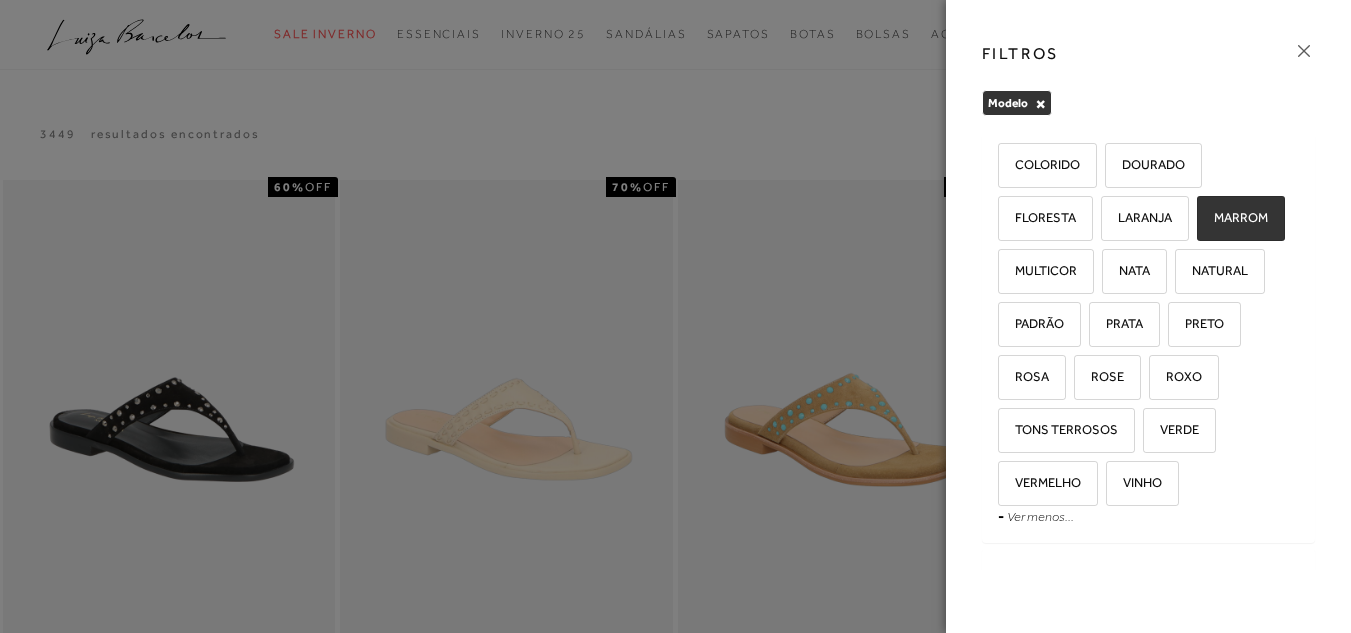 checkbox on "true" 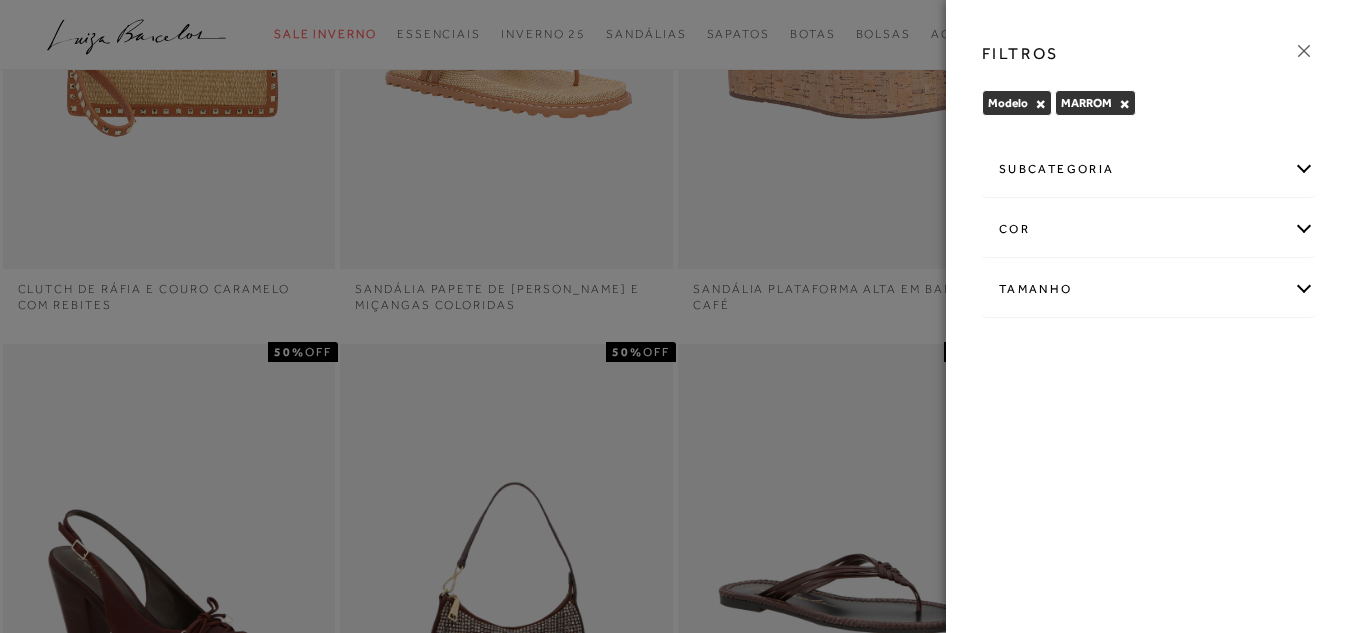 scroll, scrollTop: 430, scrollLeft: 0, axis: vertical 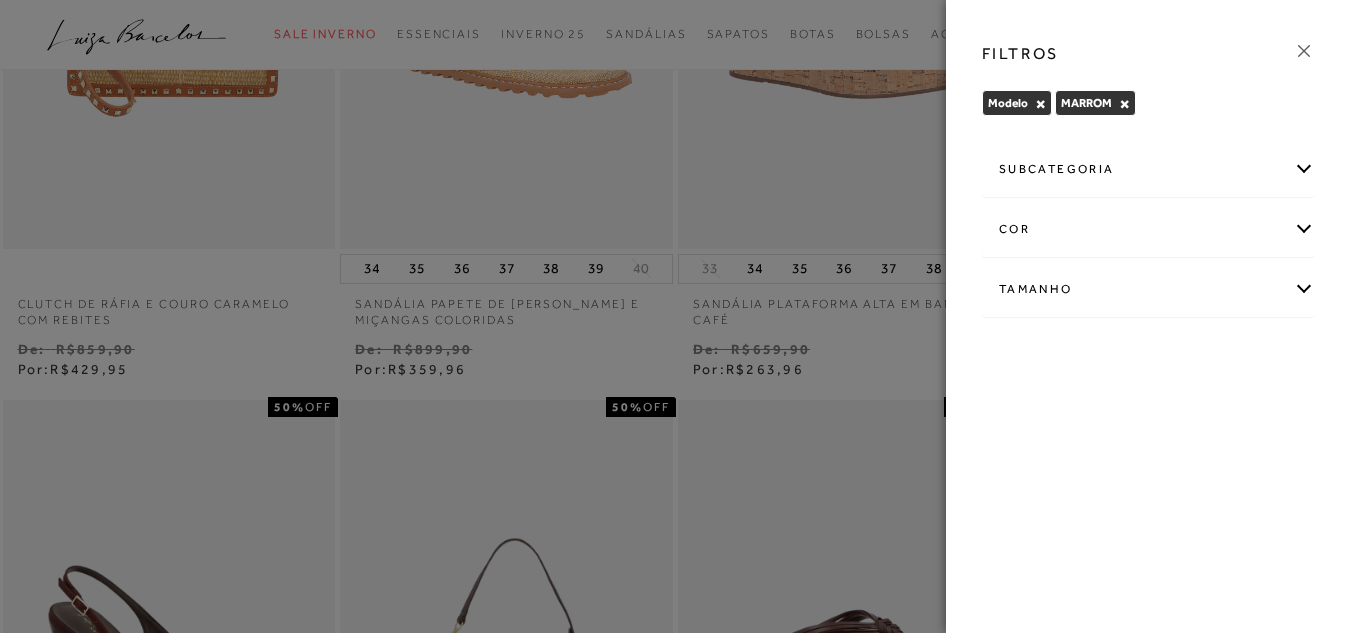 click on "Tamanho" at bounding box center (1148, 289) 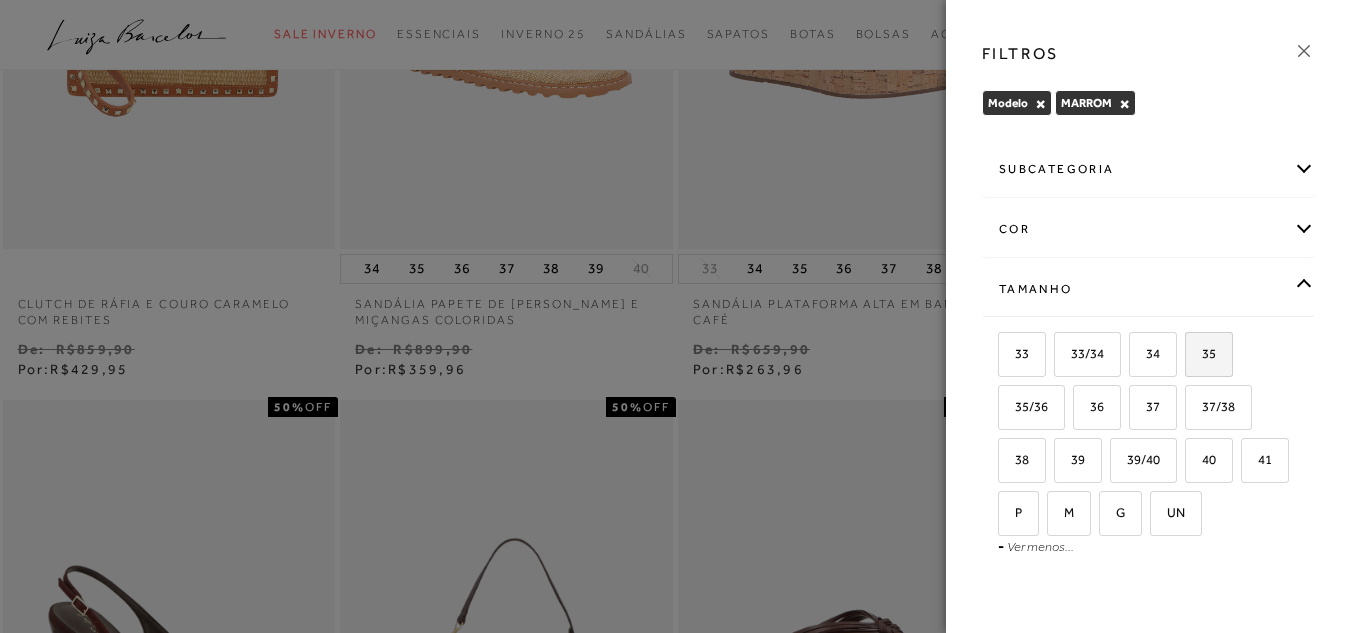 click on "35" at bounding box center (1201, 353) 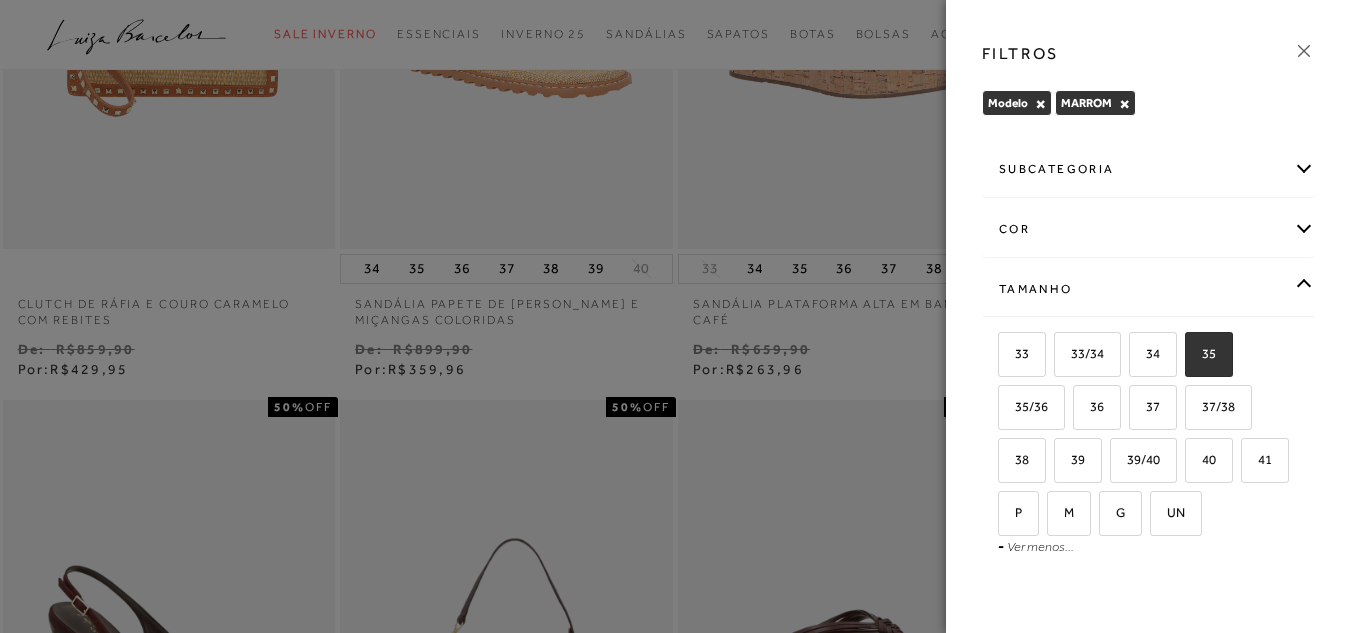 checkbox on "true" 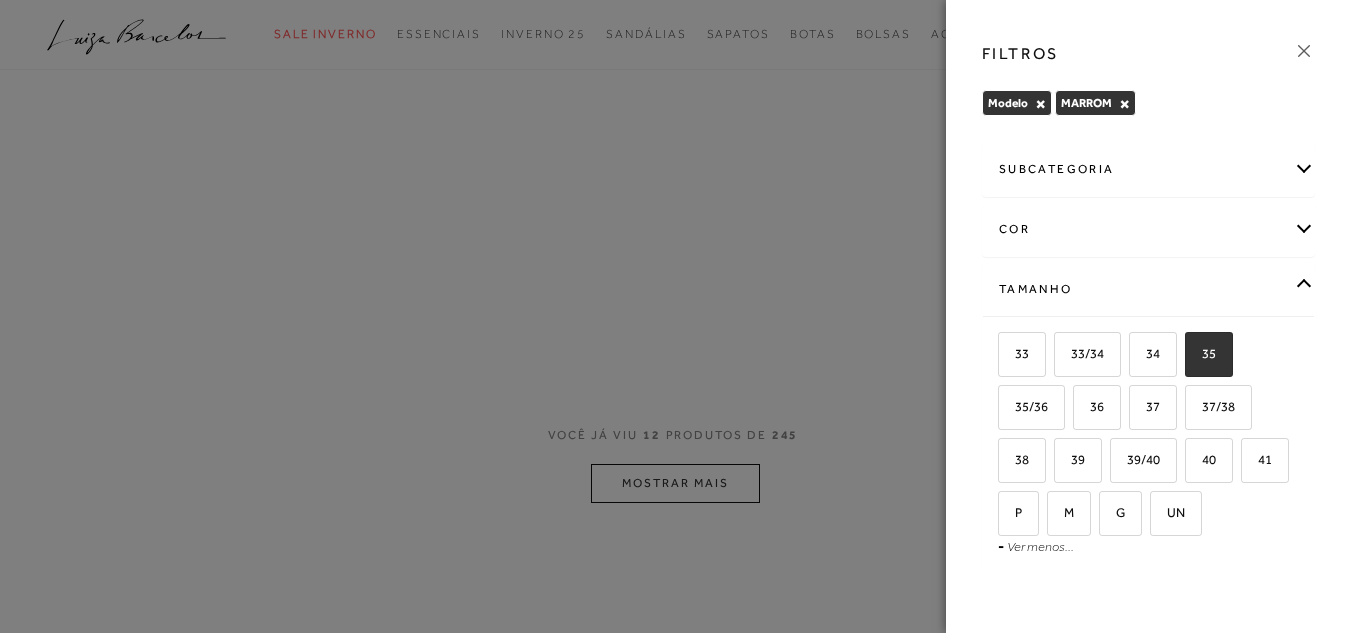scroll, scrollTop: 0, scrollLeft: 0, axis: both 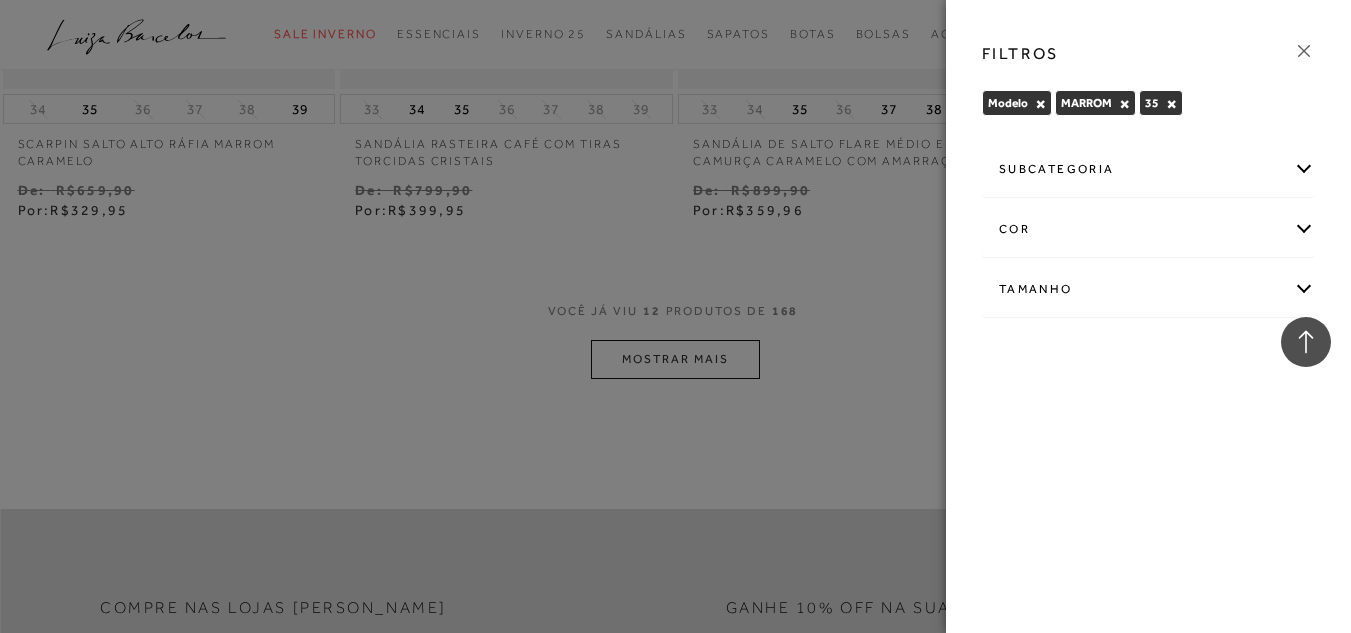 click at bounding box center (675, 316) 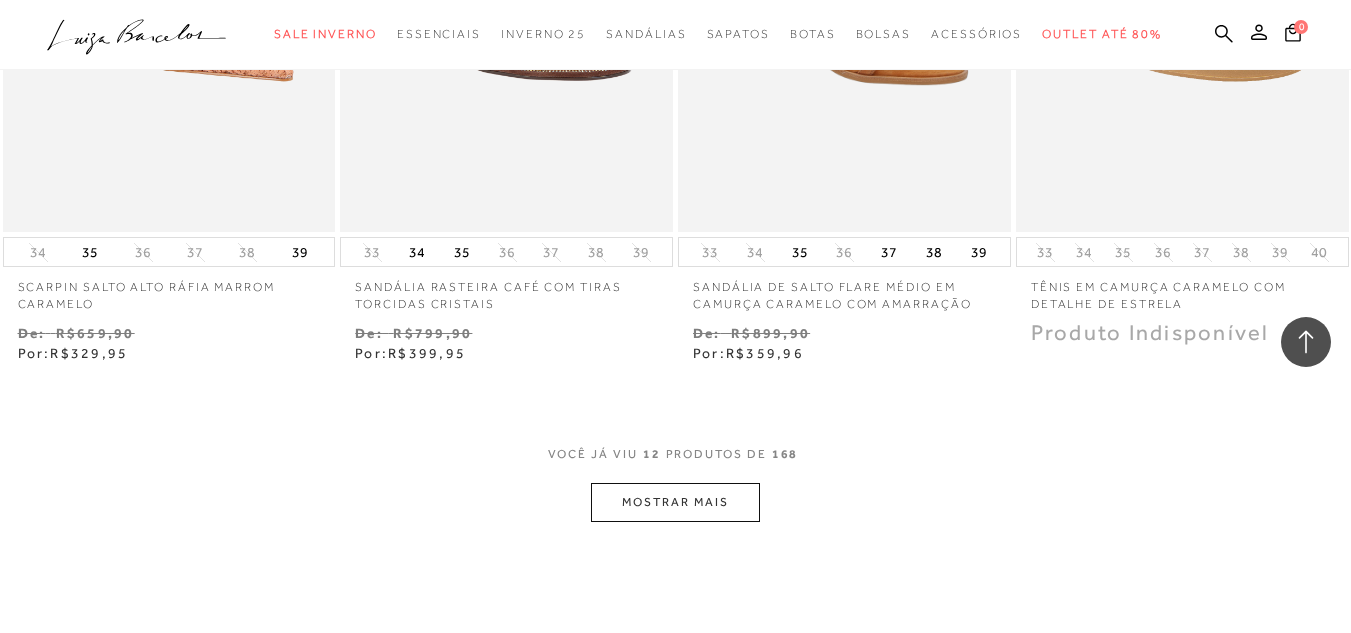 scroll, scrollTop: 1816, scrollLeft: 0, axis: vertical 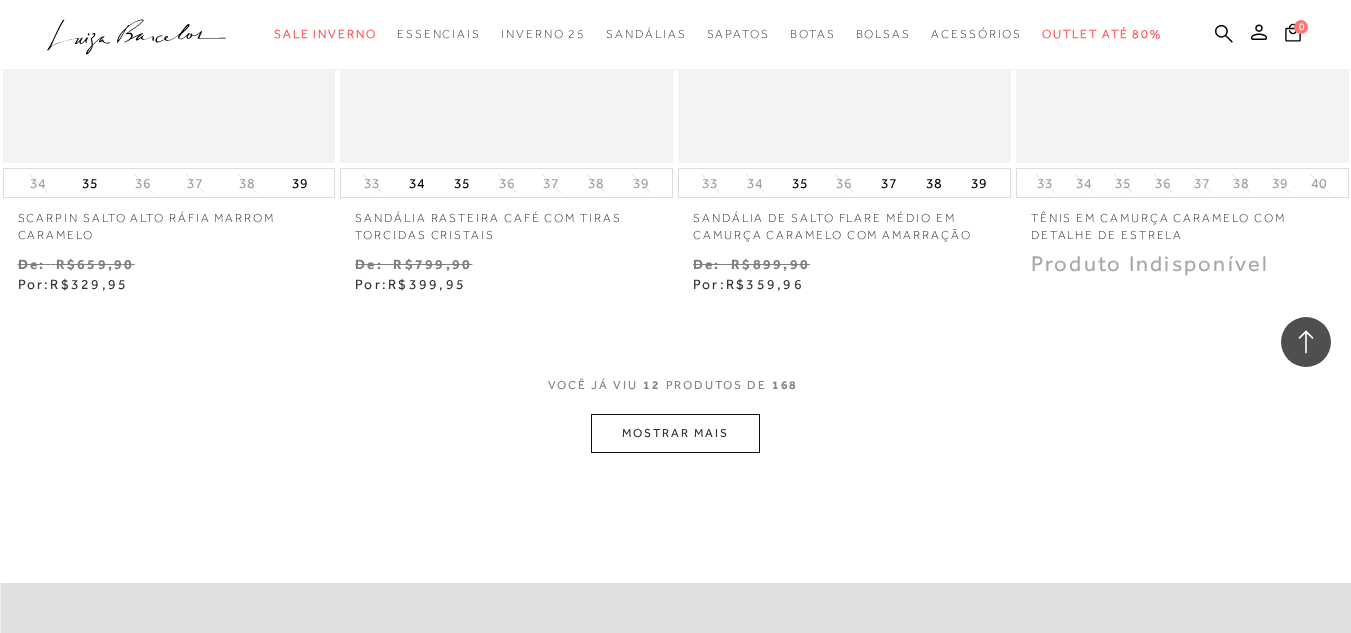 click on "MOSTRAR MAIS" at bounding box center [675, 433] 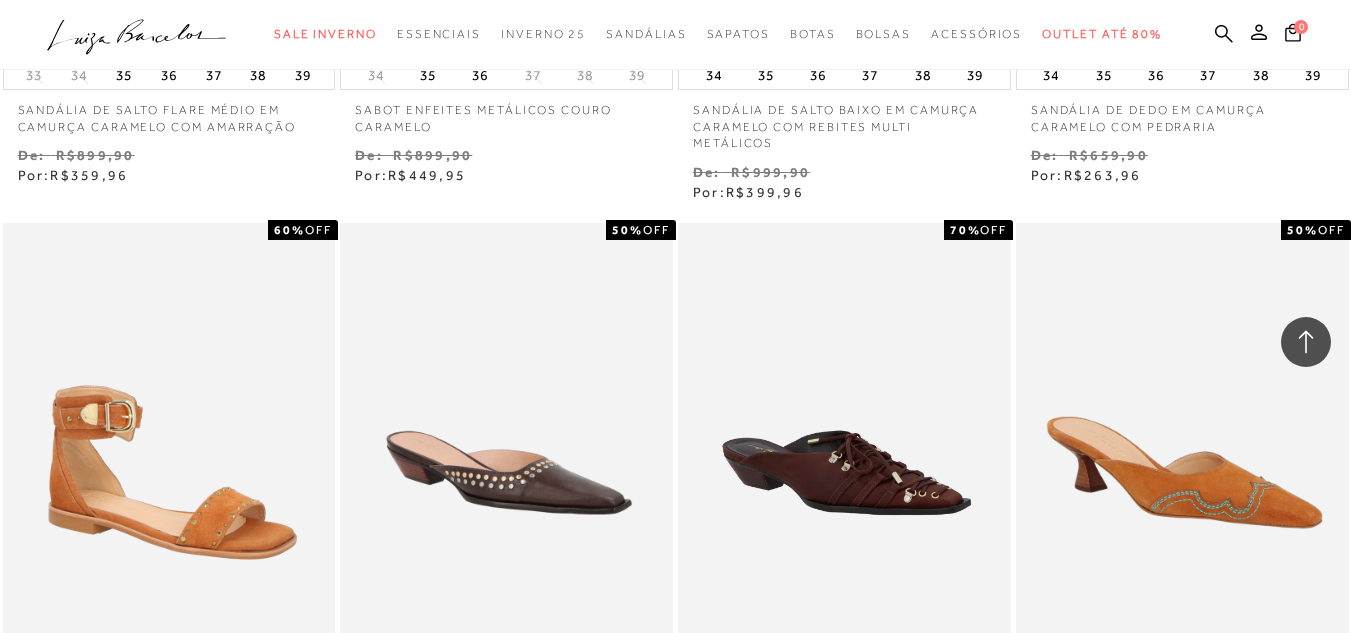 scroll, scrollTop: 3535, scrollLeft: 0, axis: vertical 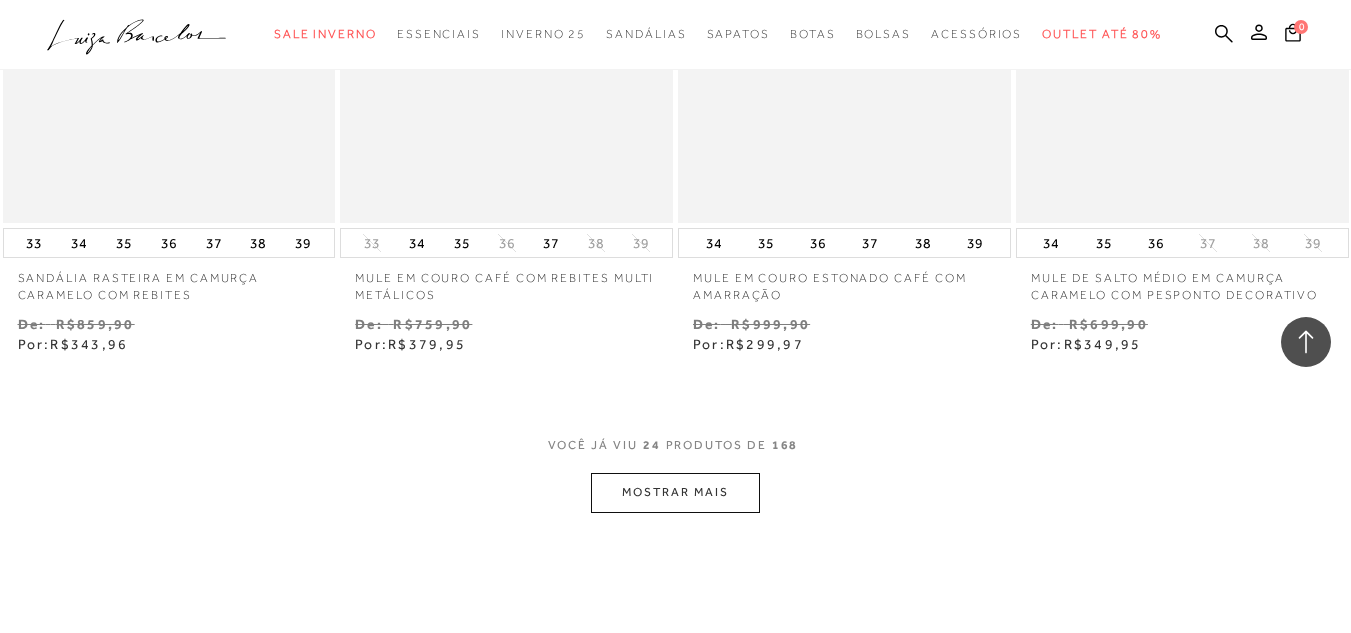 click on "MOSTRAR MAIS" at bounding box center [675, 492] 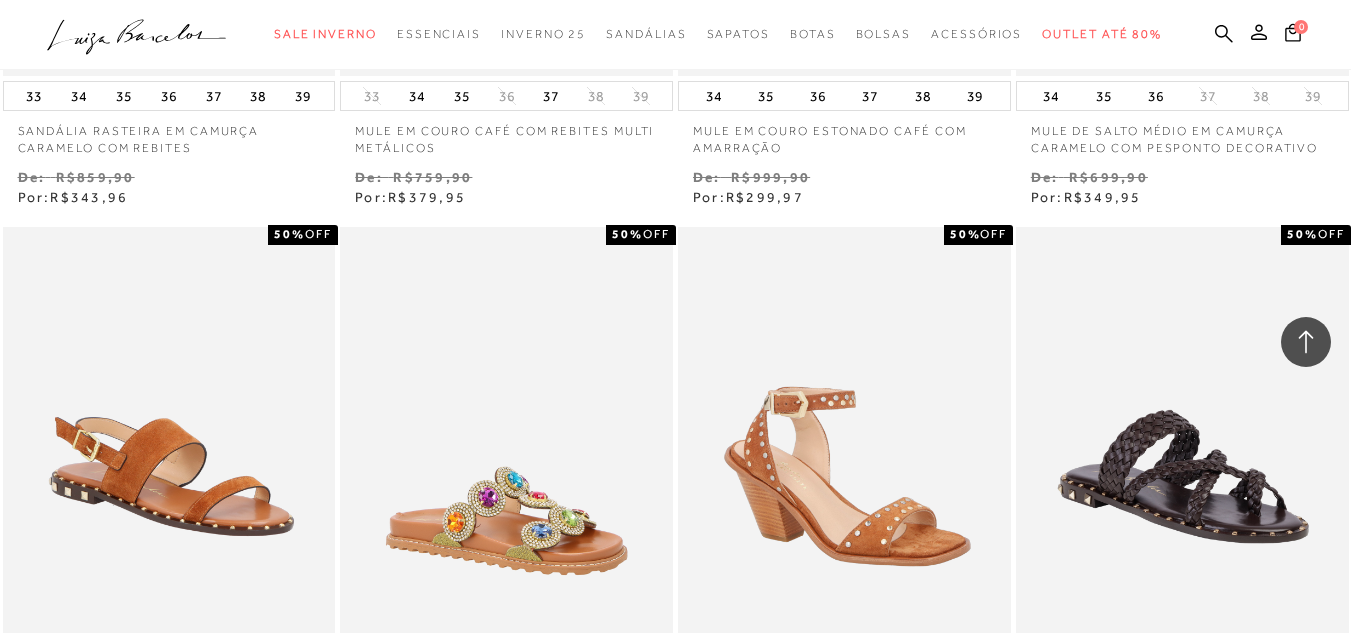 scroll, scrollTop: 4058, scrollLeft: 0, axis: vertical 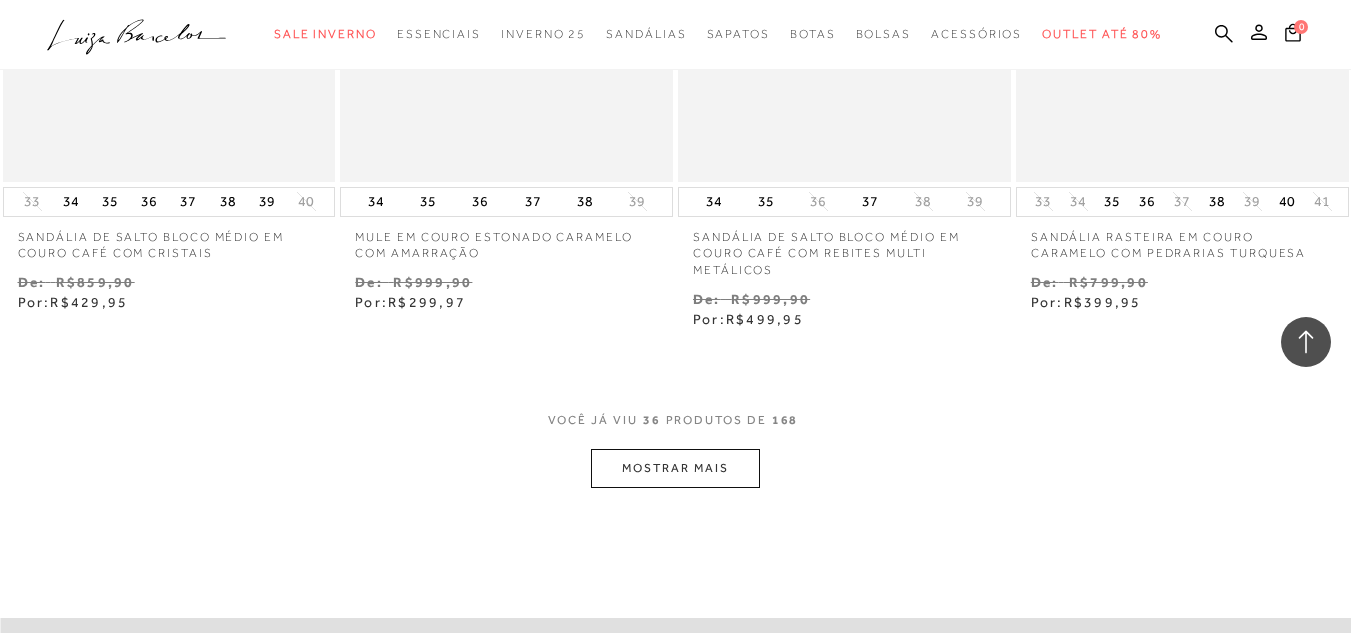 click on "MOSTRAR MAIS" at bounding box center (675, 468) 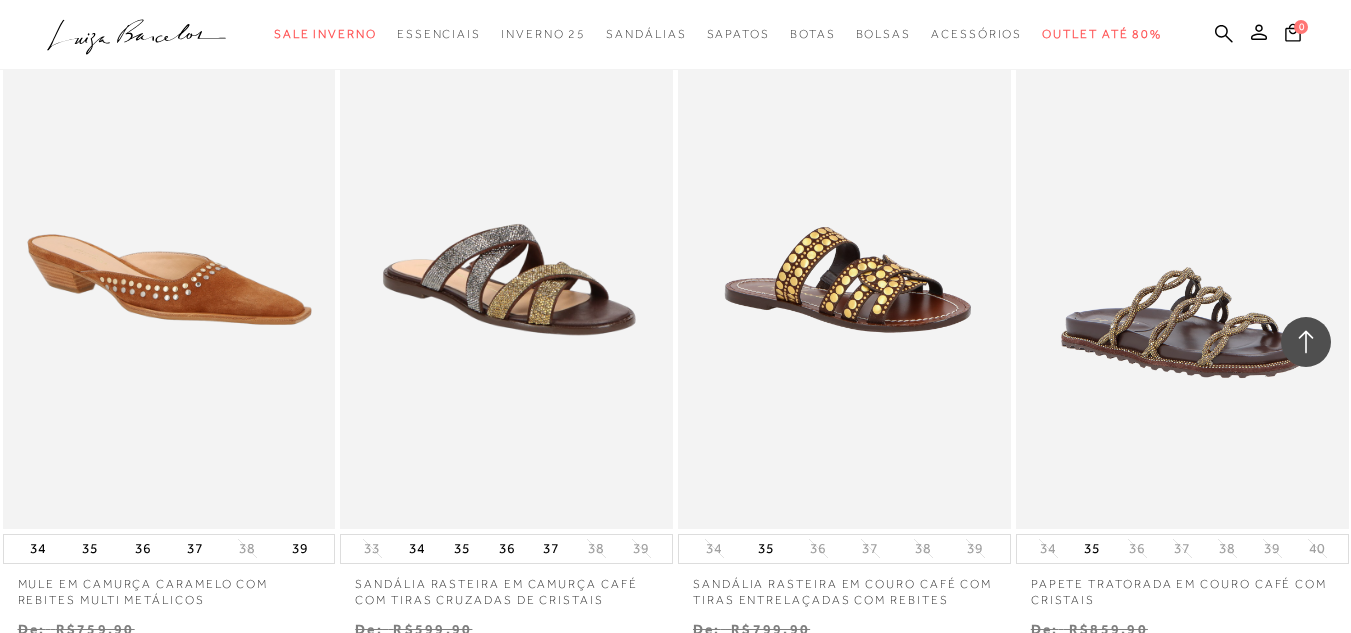scroll, scrollTop: 6083, scrollLeft: 0, axis: vertical 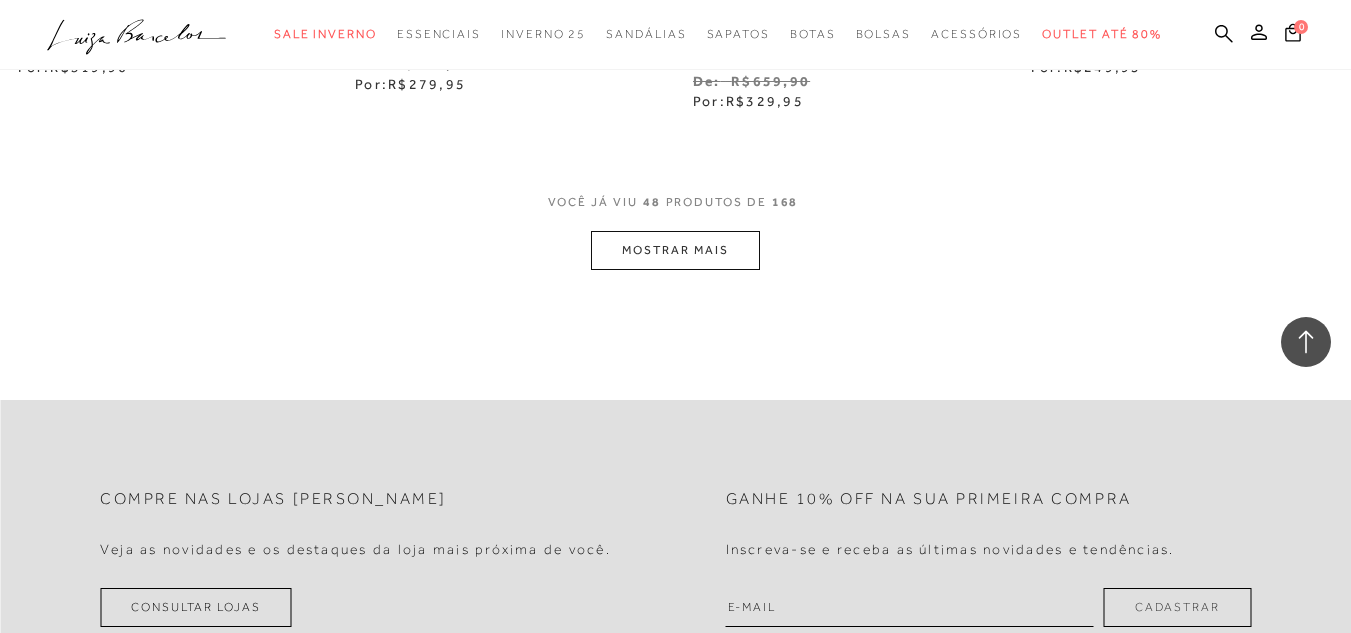 click on "MOSTRAR MAIS" at bounding box center [675, 250] 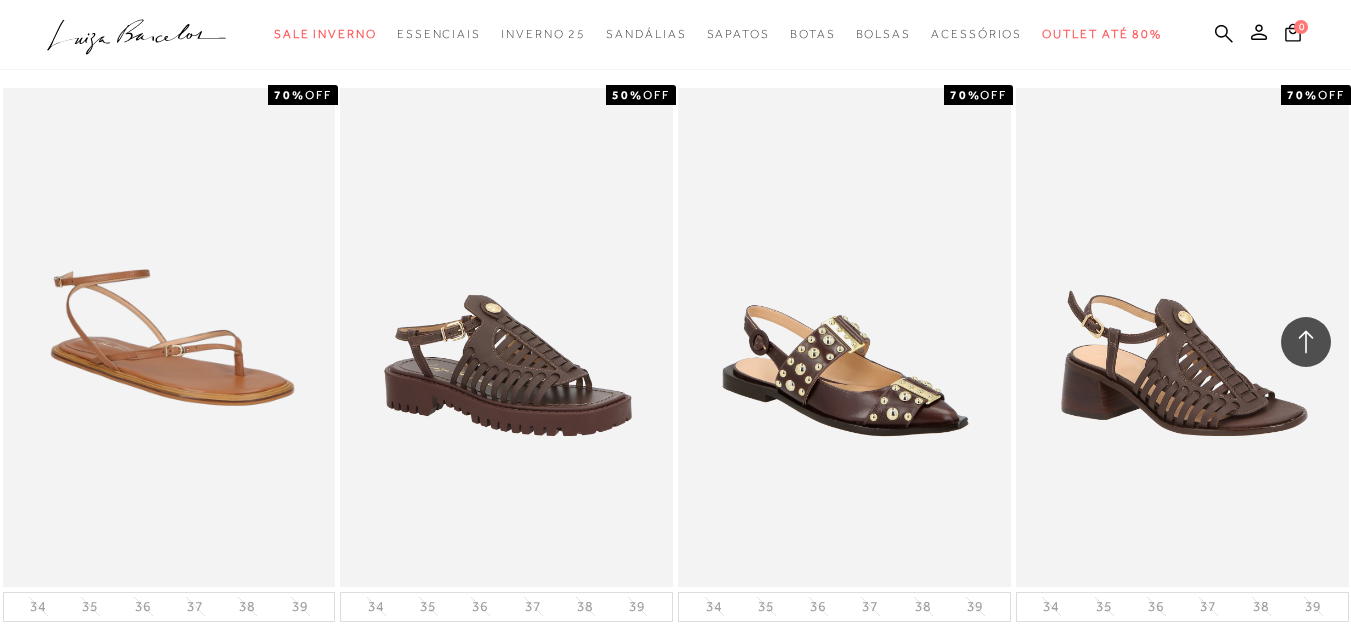 scroll, scrollTop: 8723, scrollLeft: 0, axis: vertical 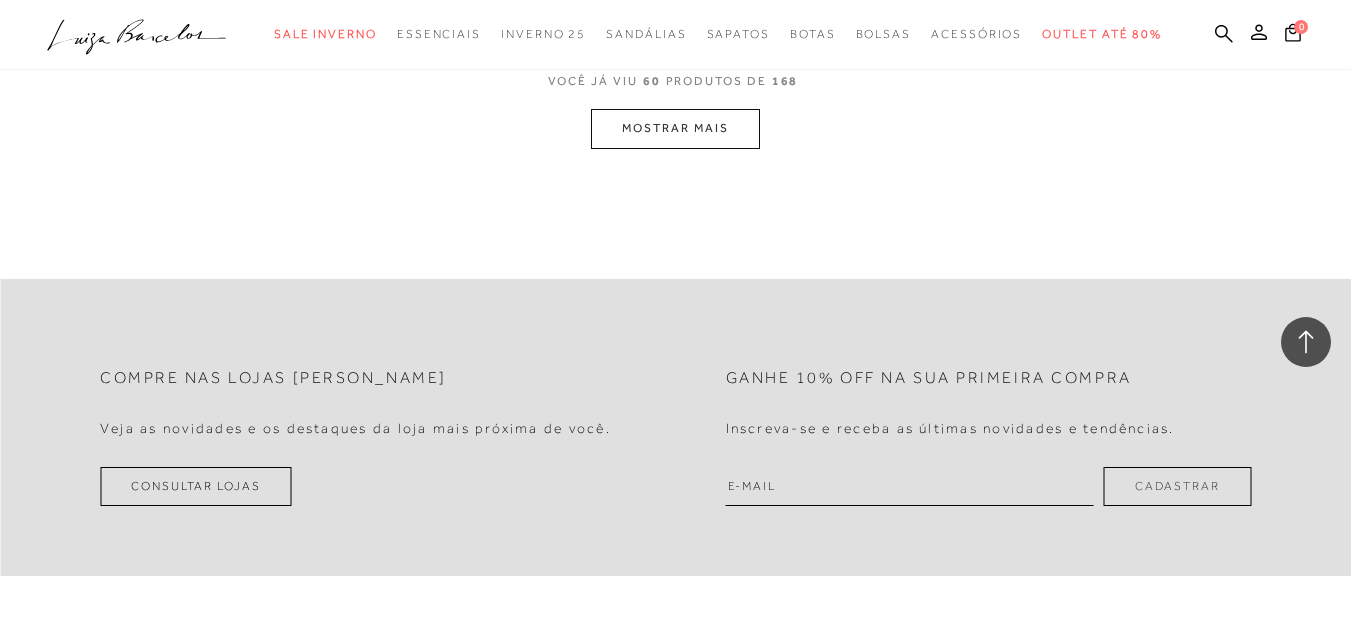 click on "MOSTRAR MAIS" at bounding box center [675, 128] 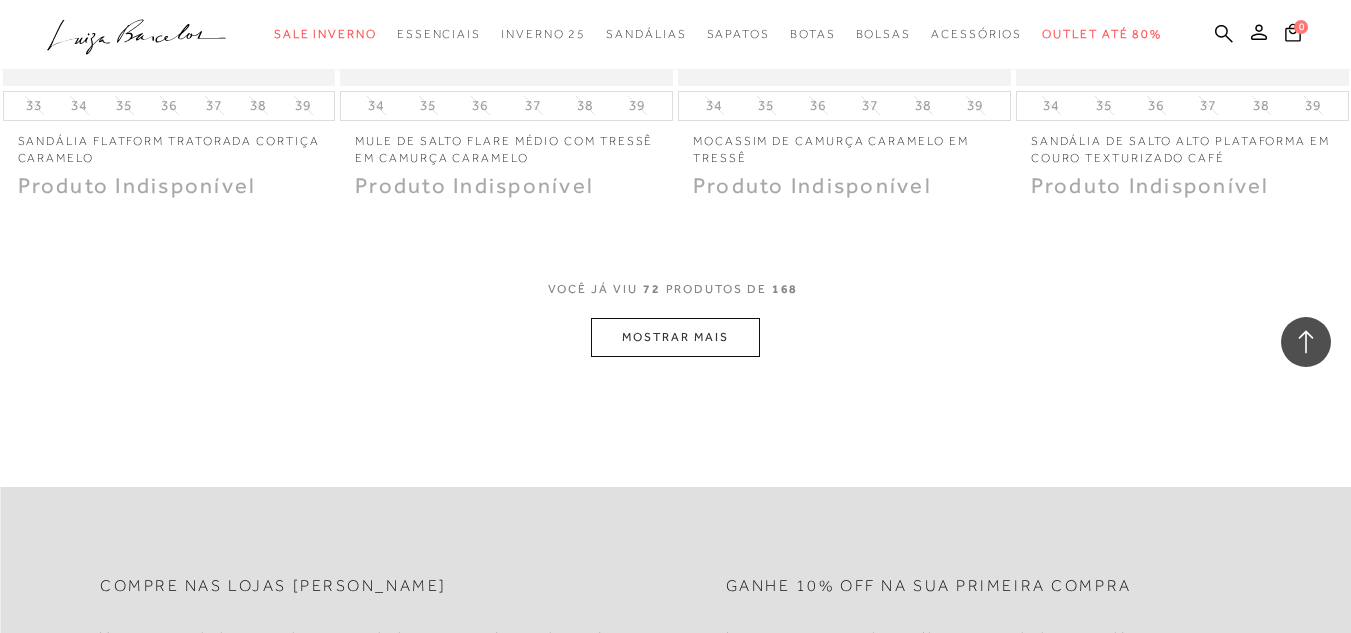 scroll, scrollTop: 11939, scrollLeft: 0, axis: vertical 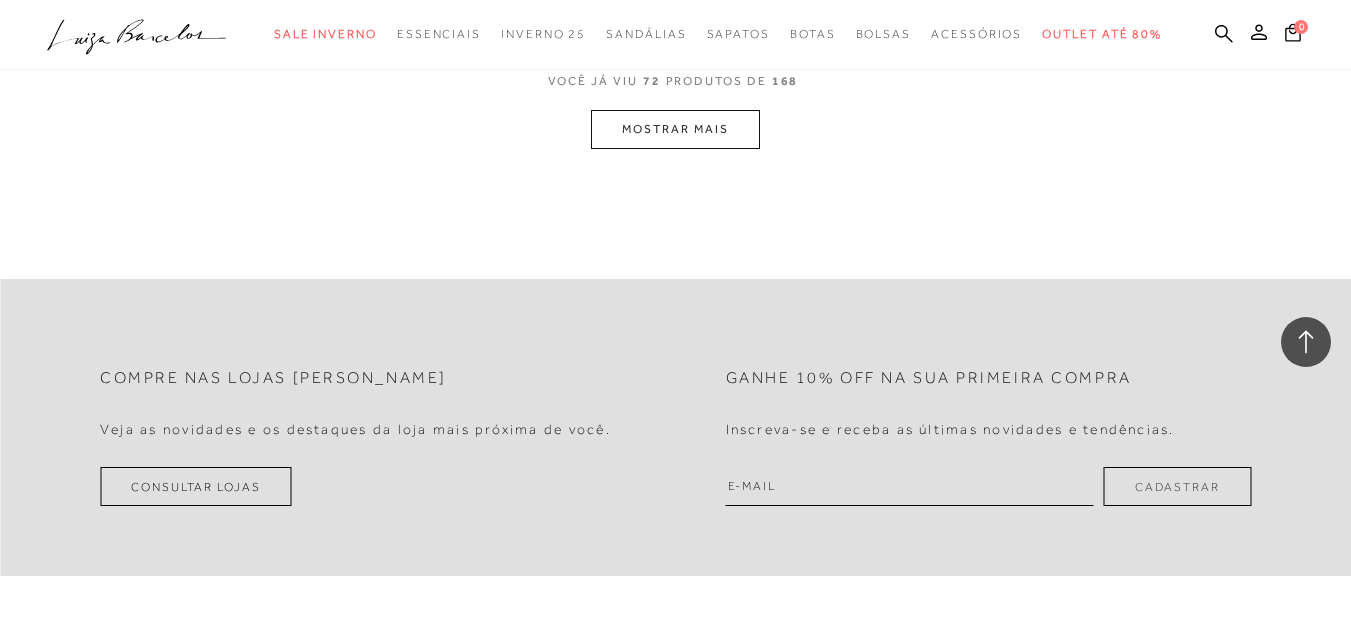 click on "MOSTRAR MAIS" at bounding box center [675, 129] 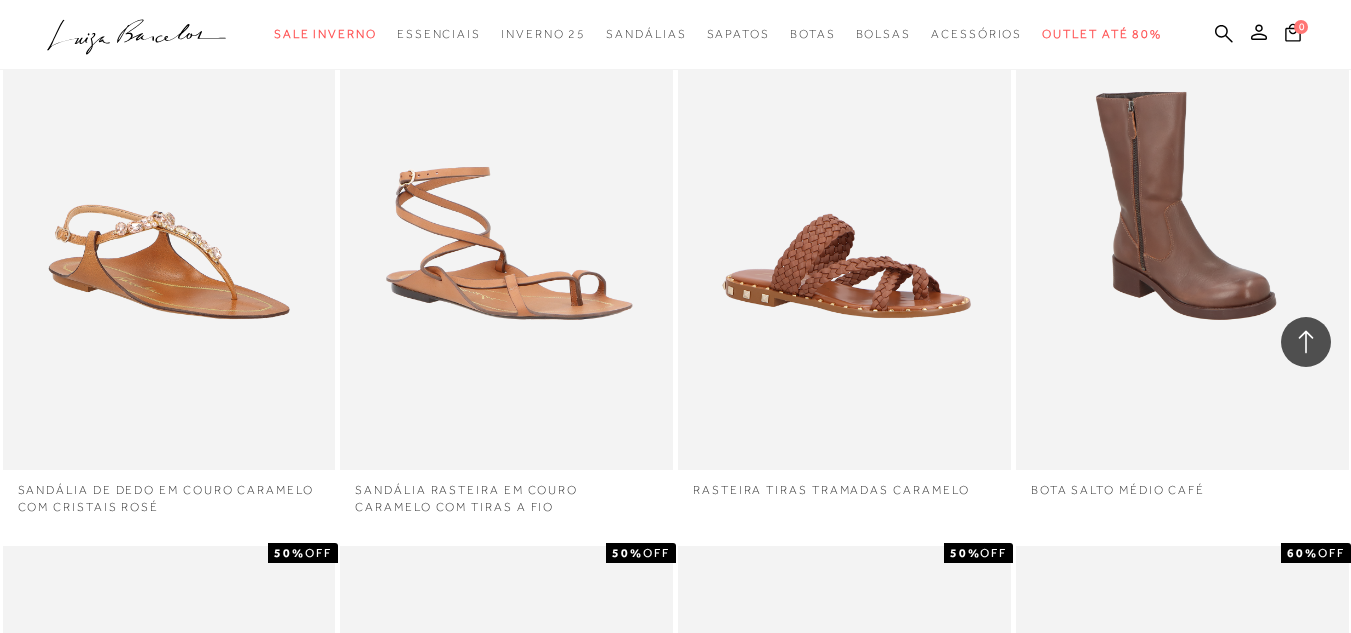 scroll, scrollTop: 12357, scrollLeft: 0, axis: vertical 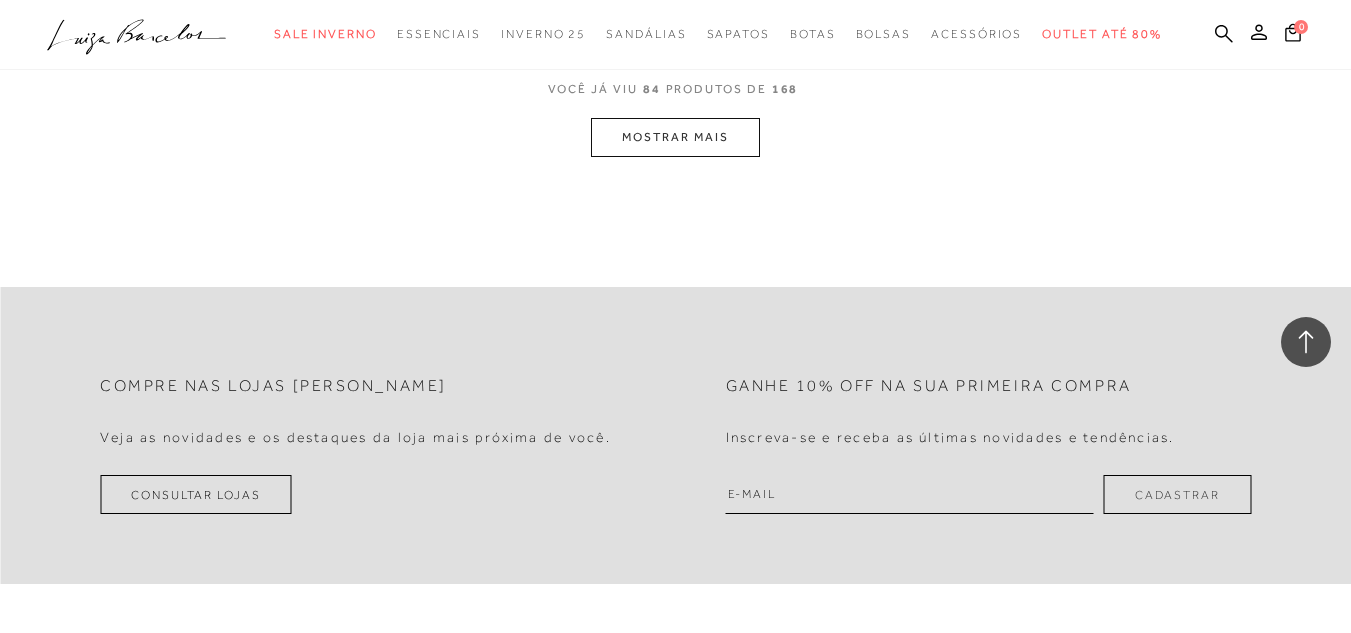 click on "MOSTRAR MAIS" at bounding box center (675, 137) 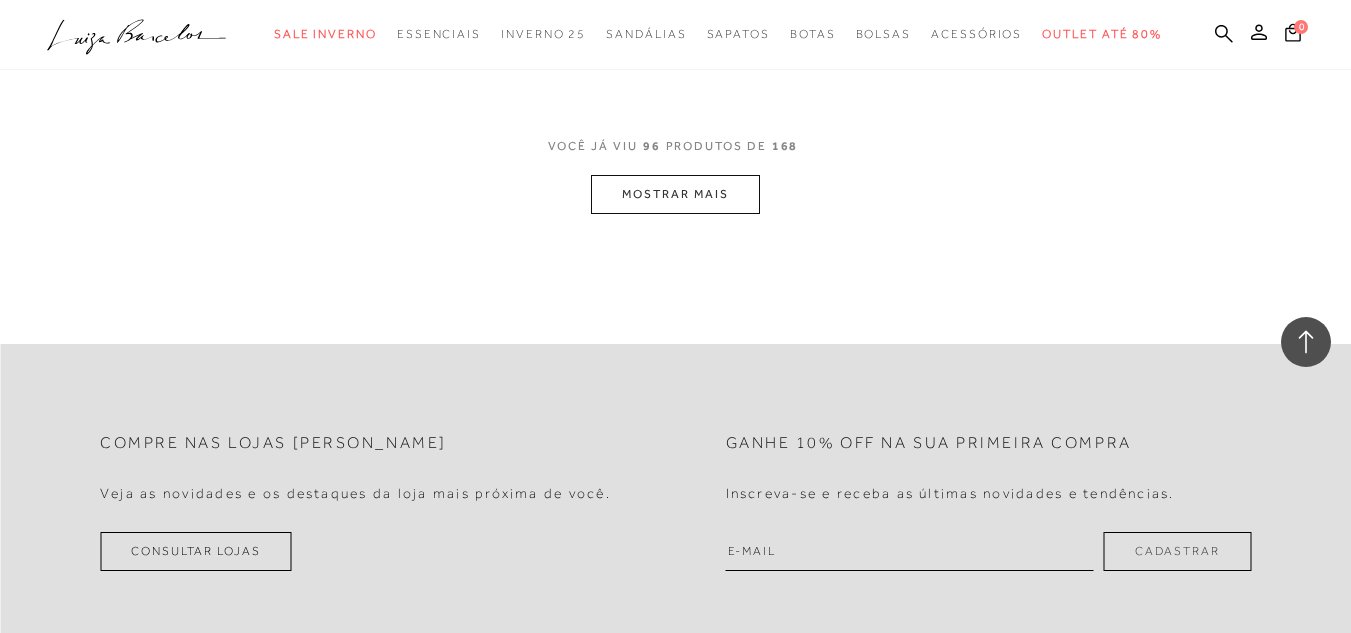 scroll, scrollTop: 15801, scrollLeft: 0, axis: vertical 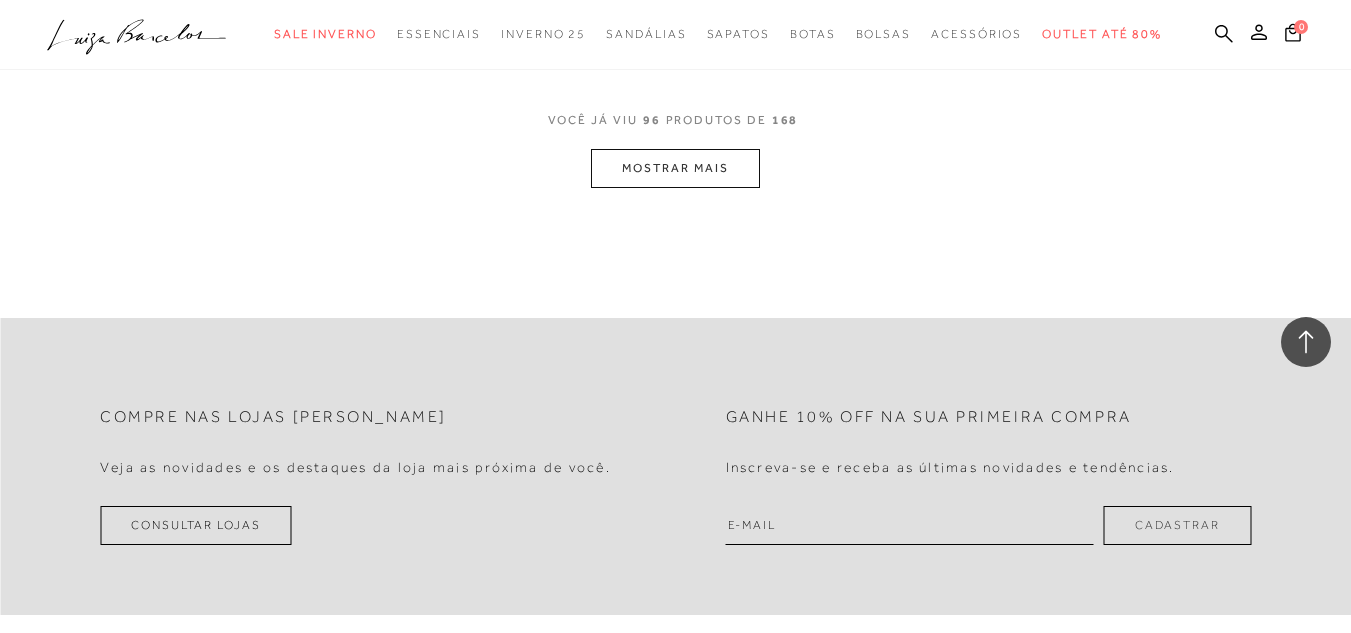 click on "MOSTRAR MAIS" at bounding box center (675, 168) 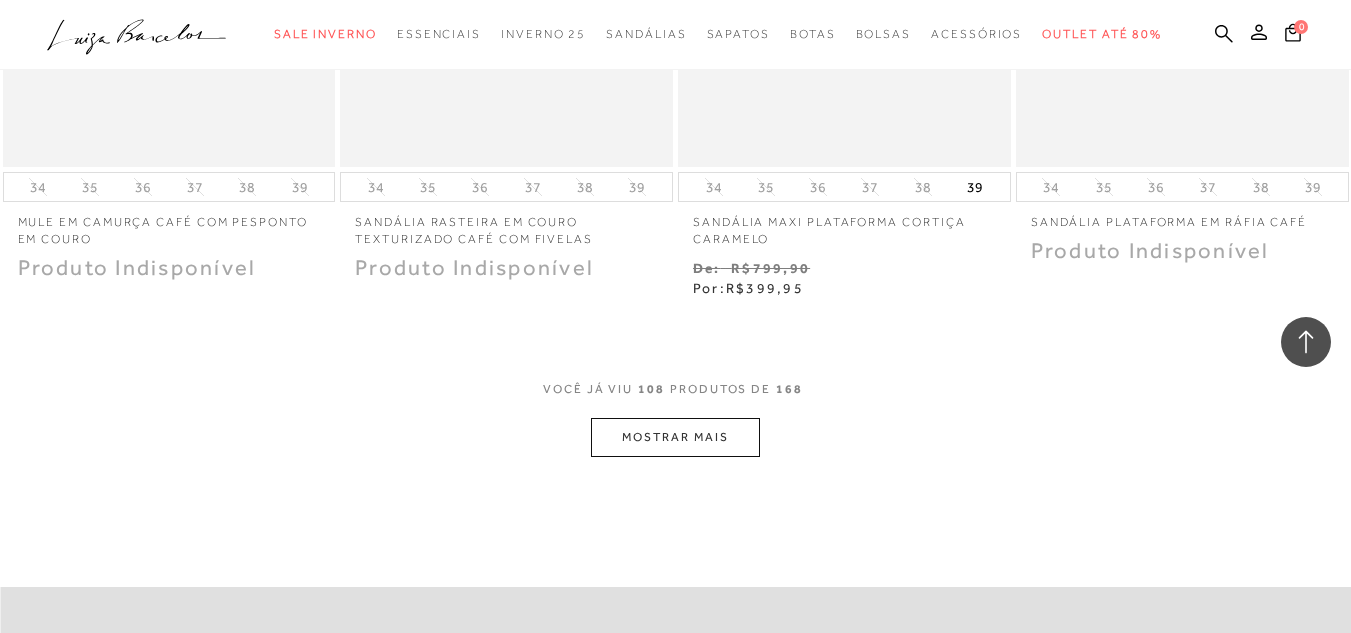 scroll, scrollTop: 17575, scrollLeft: 0, axis: vertical 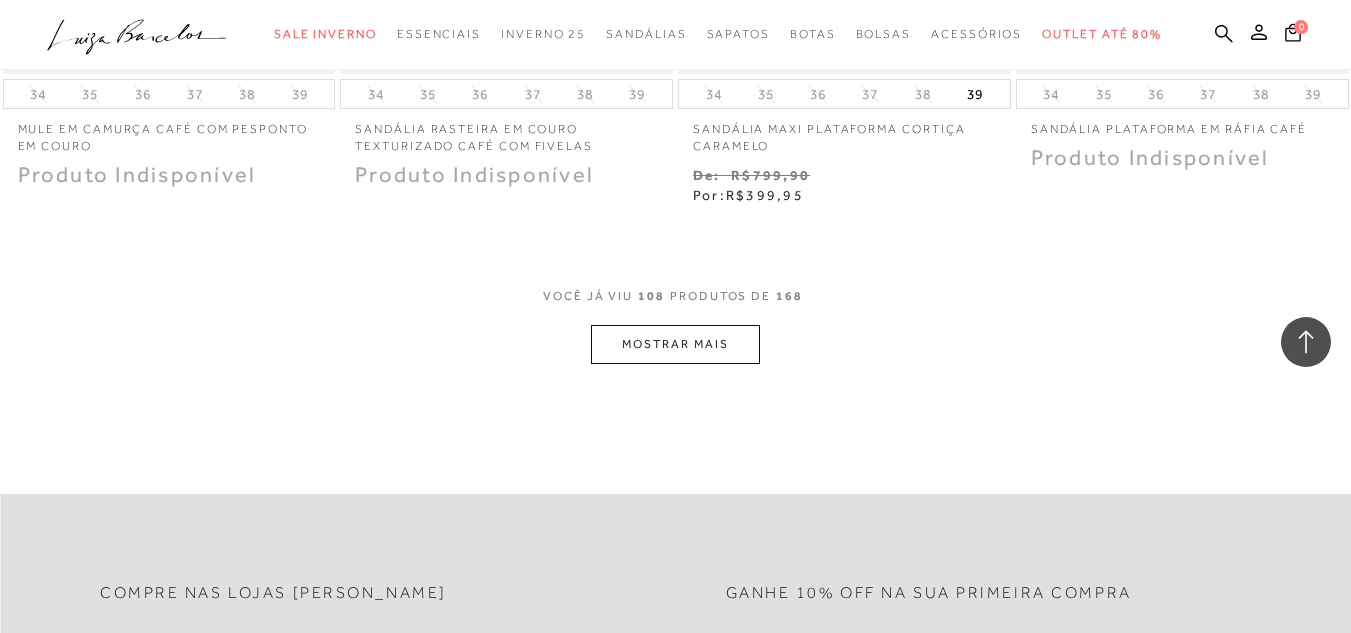 click on "MOSTRAR MAIS" at bounding box center [675, 344] 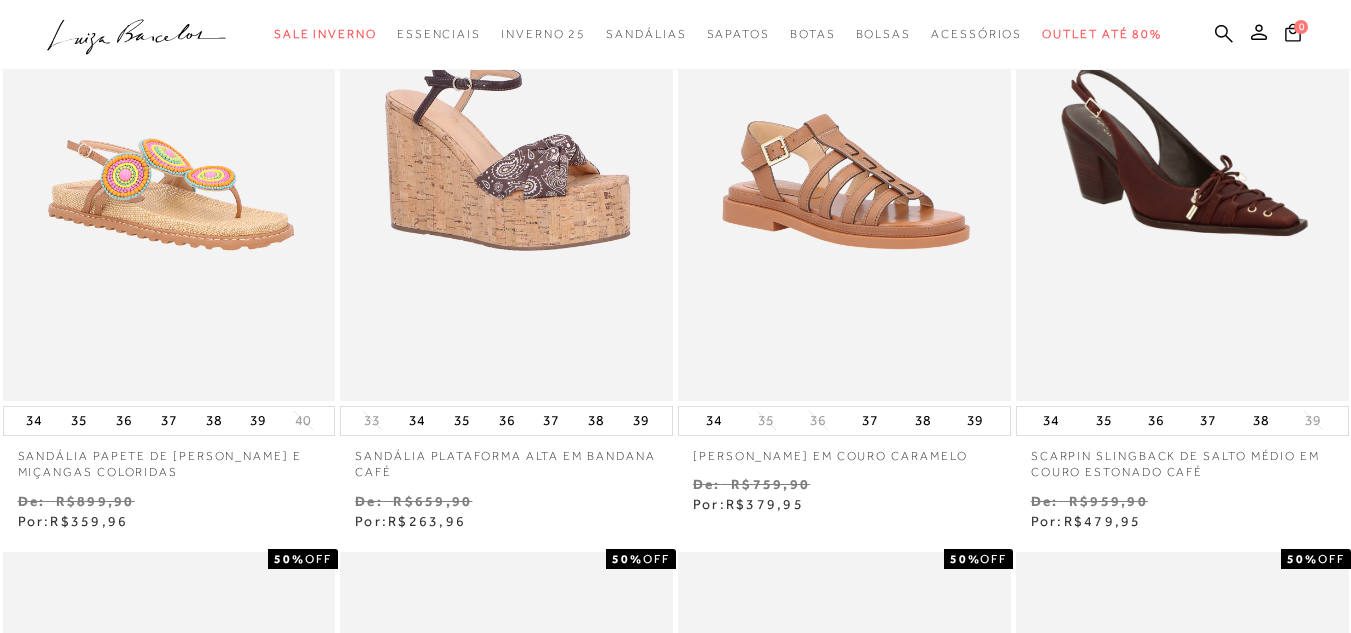 scroll, scrollTop: 0, scrollLeft: 0, axis: both 